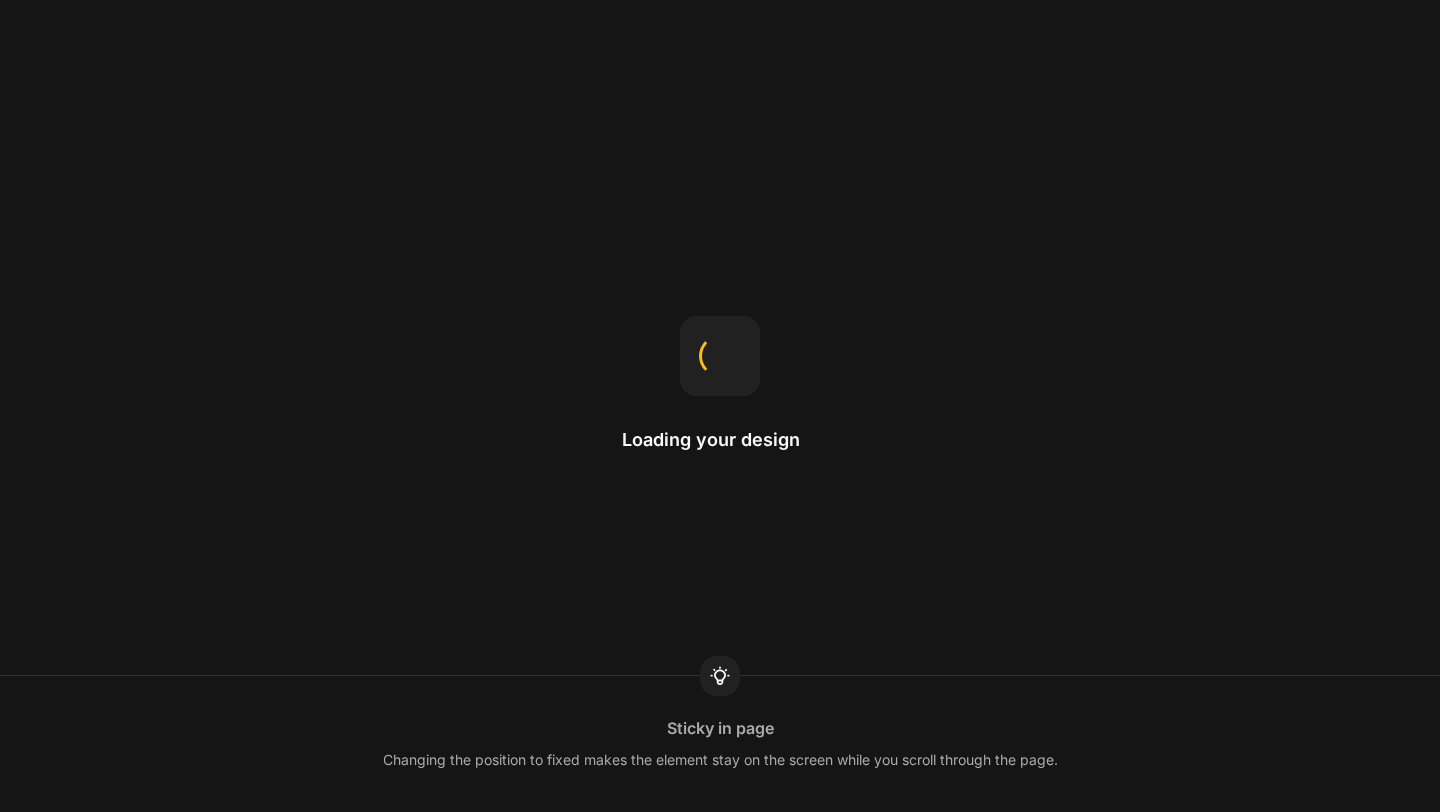 scroll, scrollTop: 0, scrollLeft: 0, axis: both 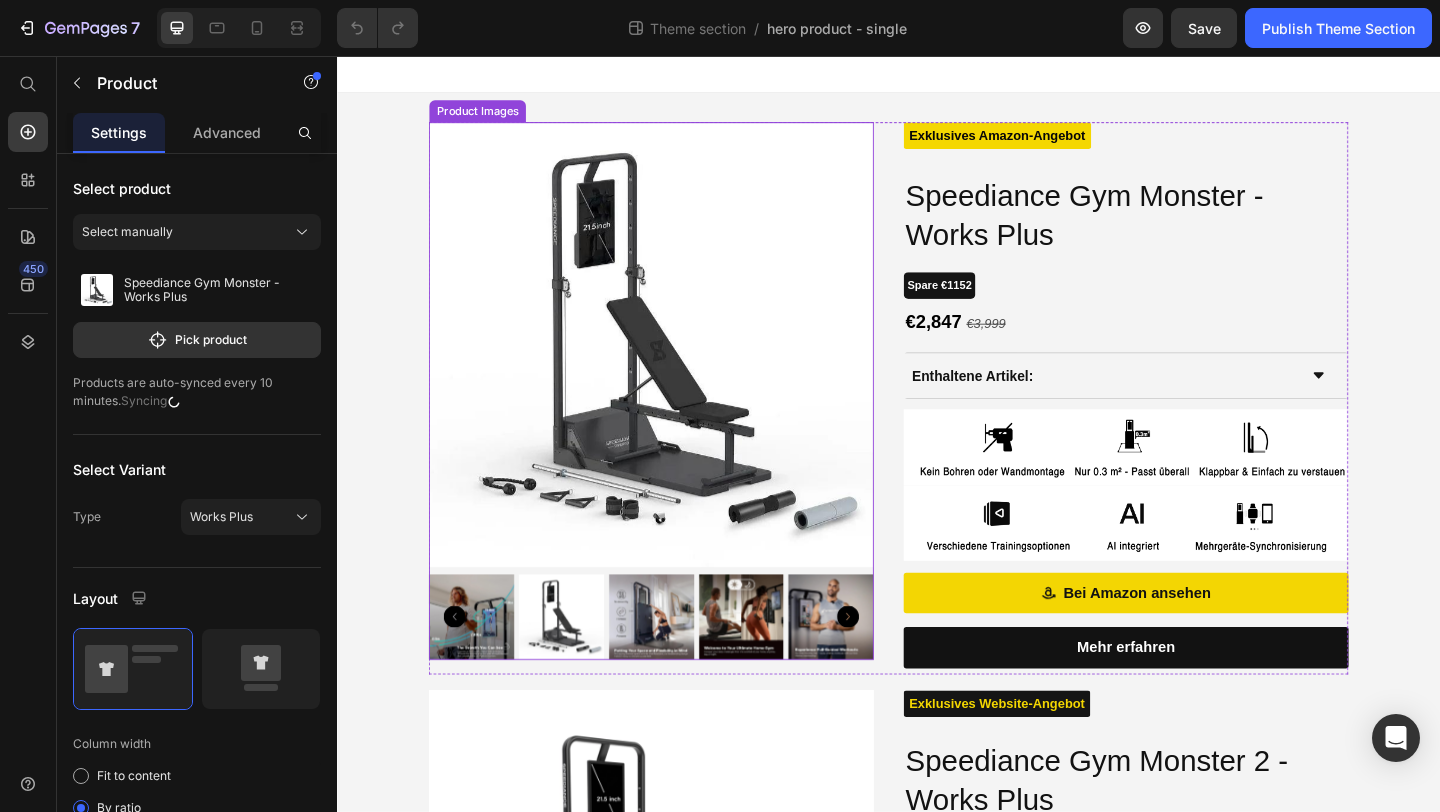 click at bounding box center [679, 370] 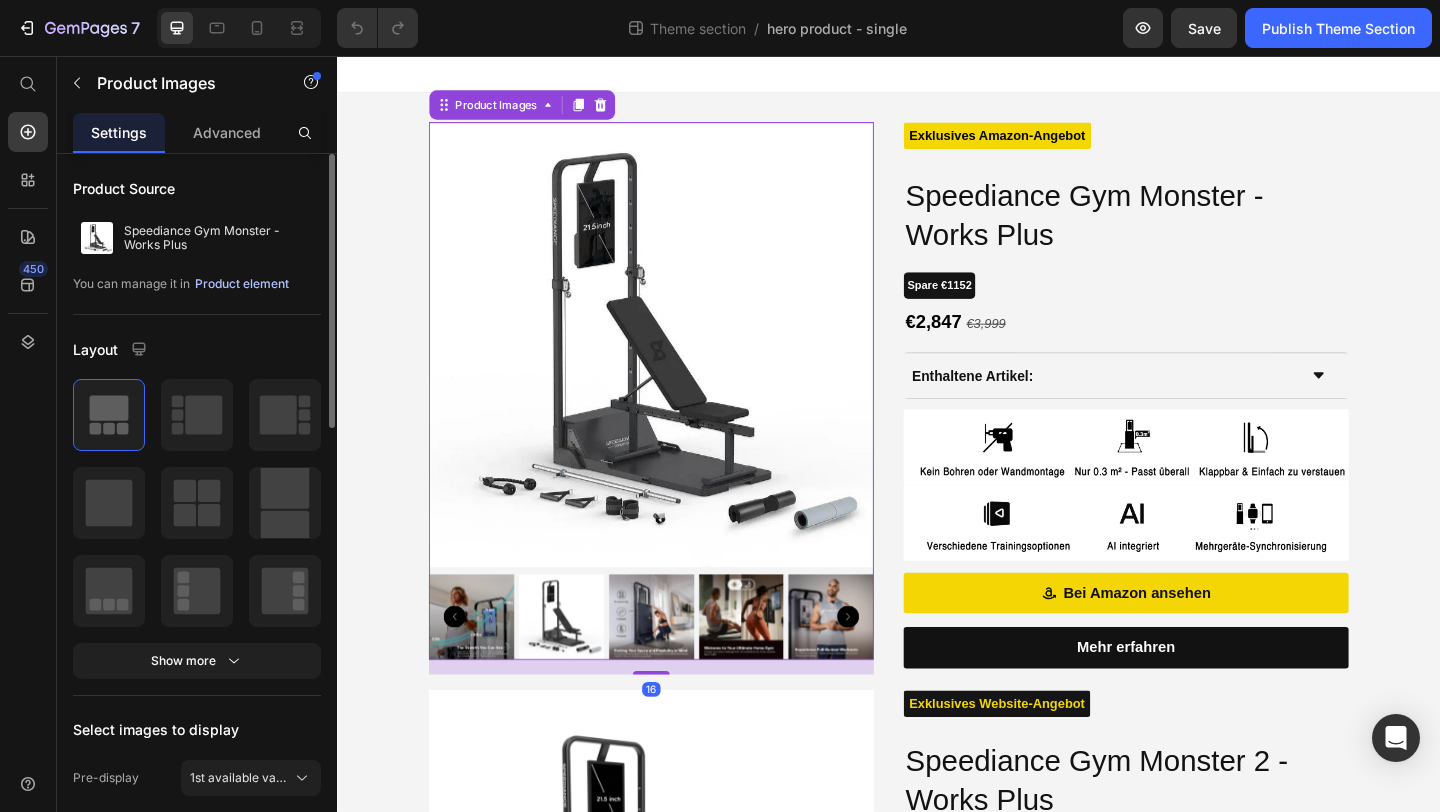 click on "Product element" at bounding box center [242, 284] 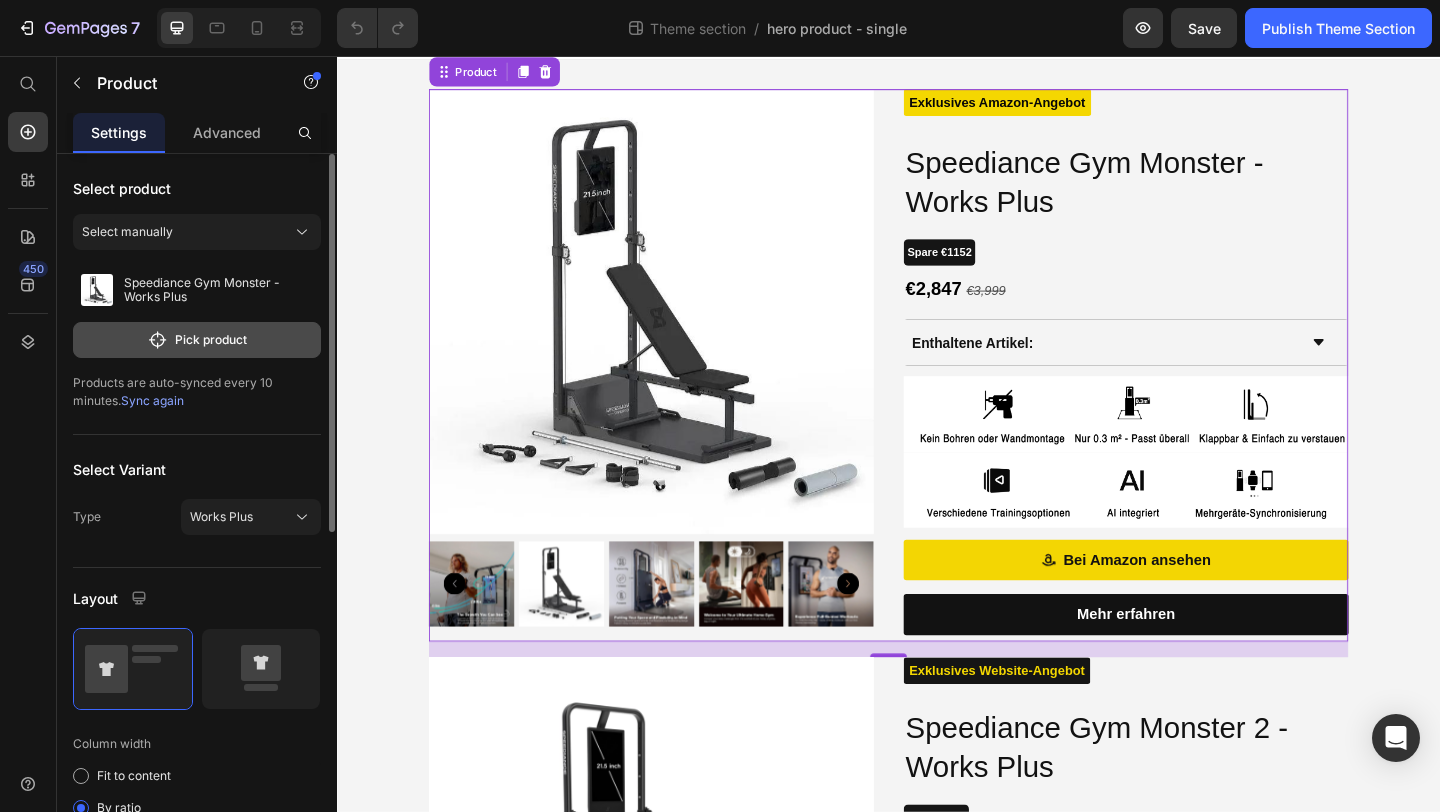click on "Pick product" 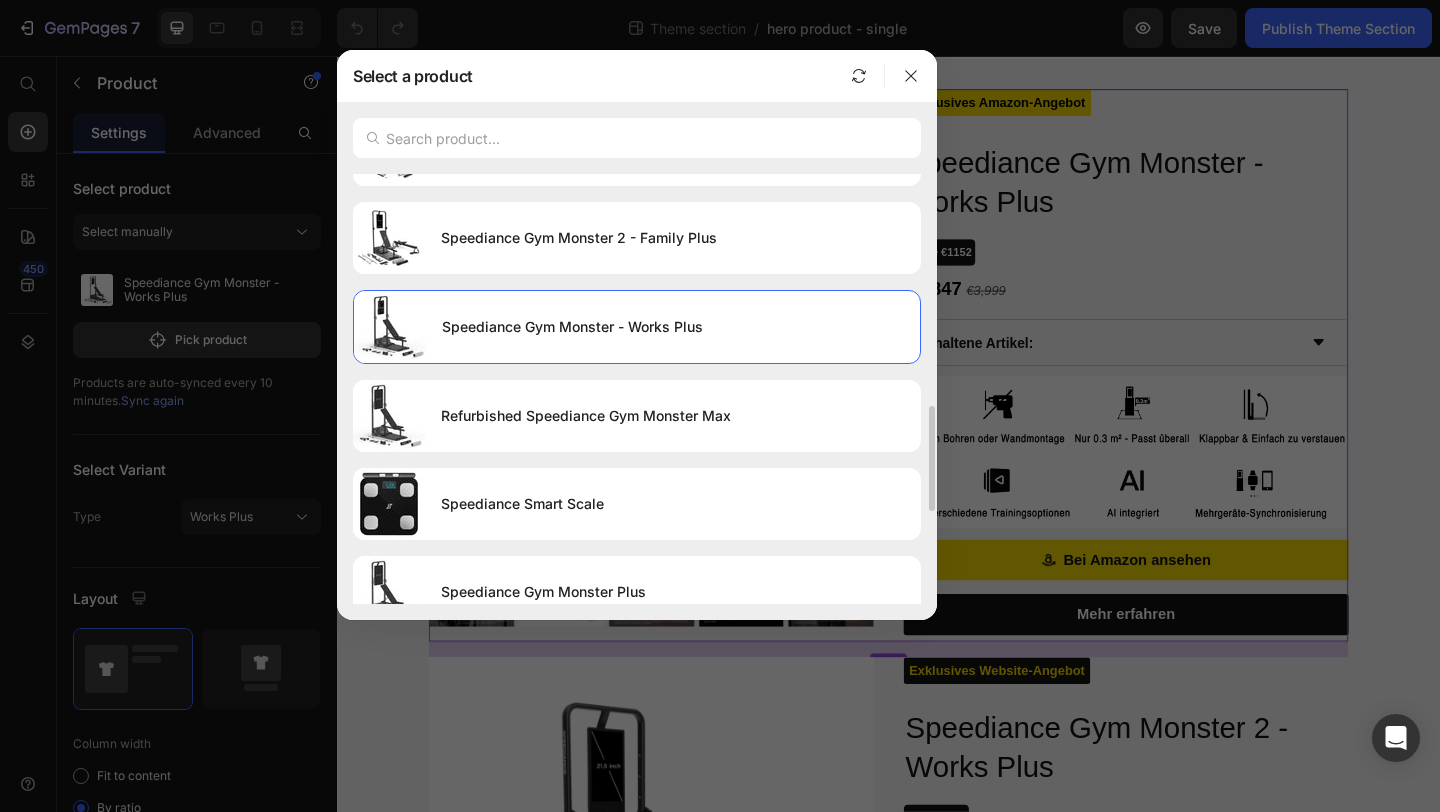 scroll, scrollTop: 974, scrollLeft: 0, axis: vertical 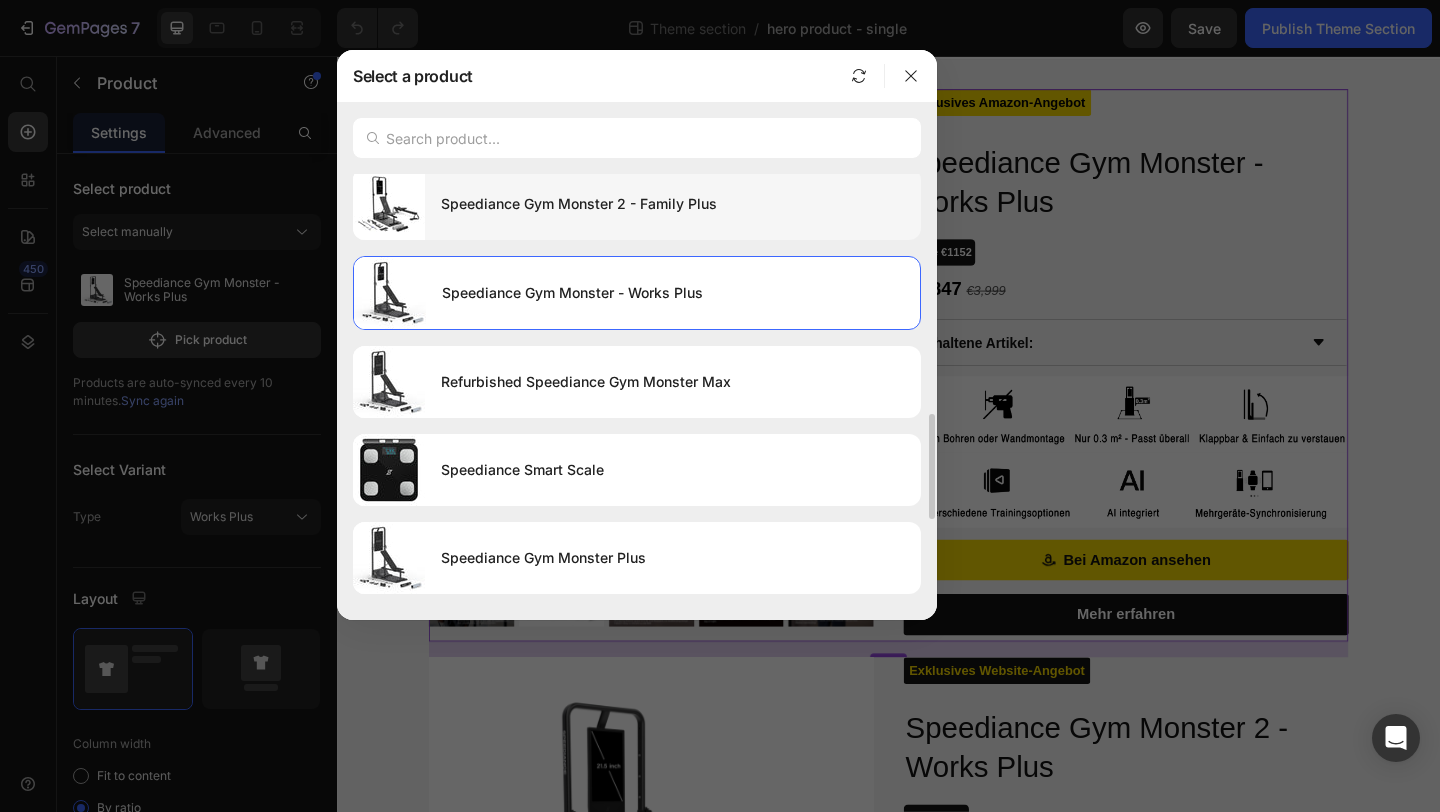 click on "Speediance Gym Monster 2 - Family Plus" at bounding box center [673, 204] 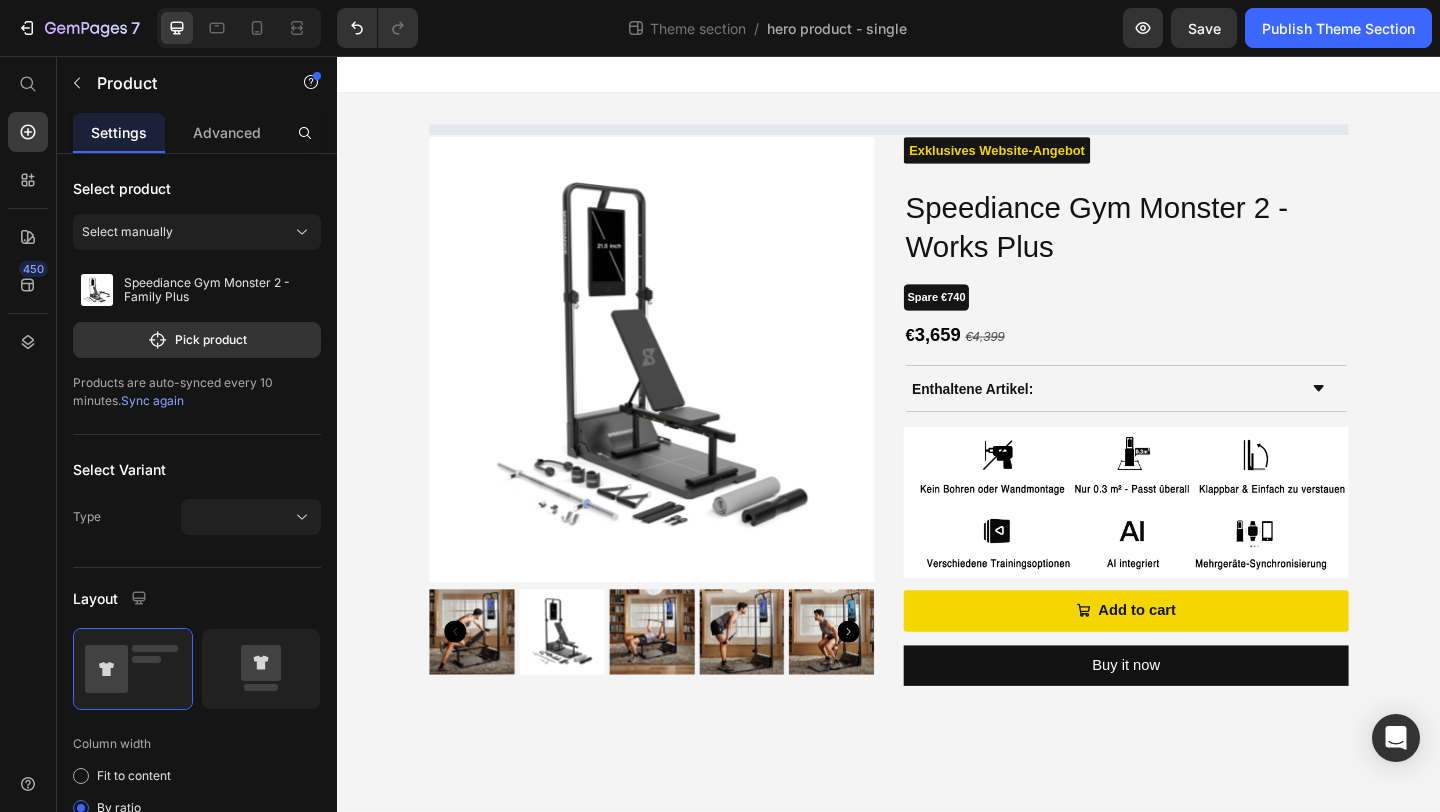 scroll, scrollTop: 0, scrollLeft: 0, axis: both 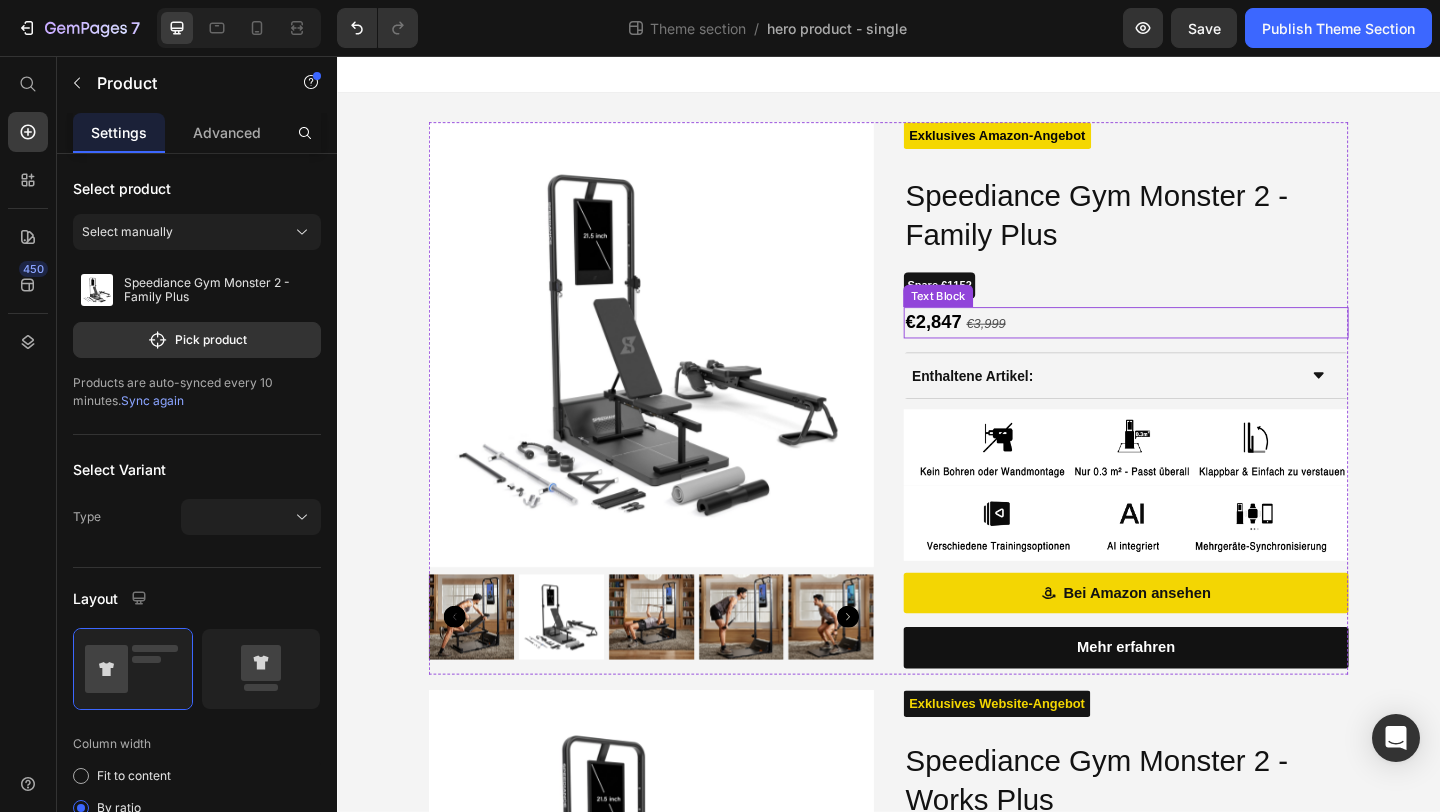 click on "€3,999" at bounding box center [1042, 347] 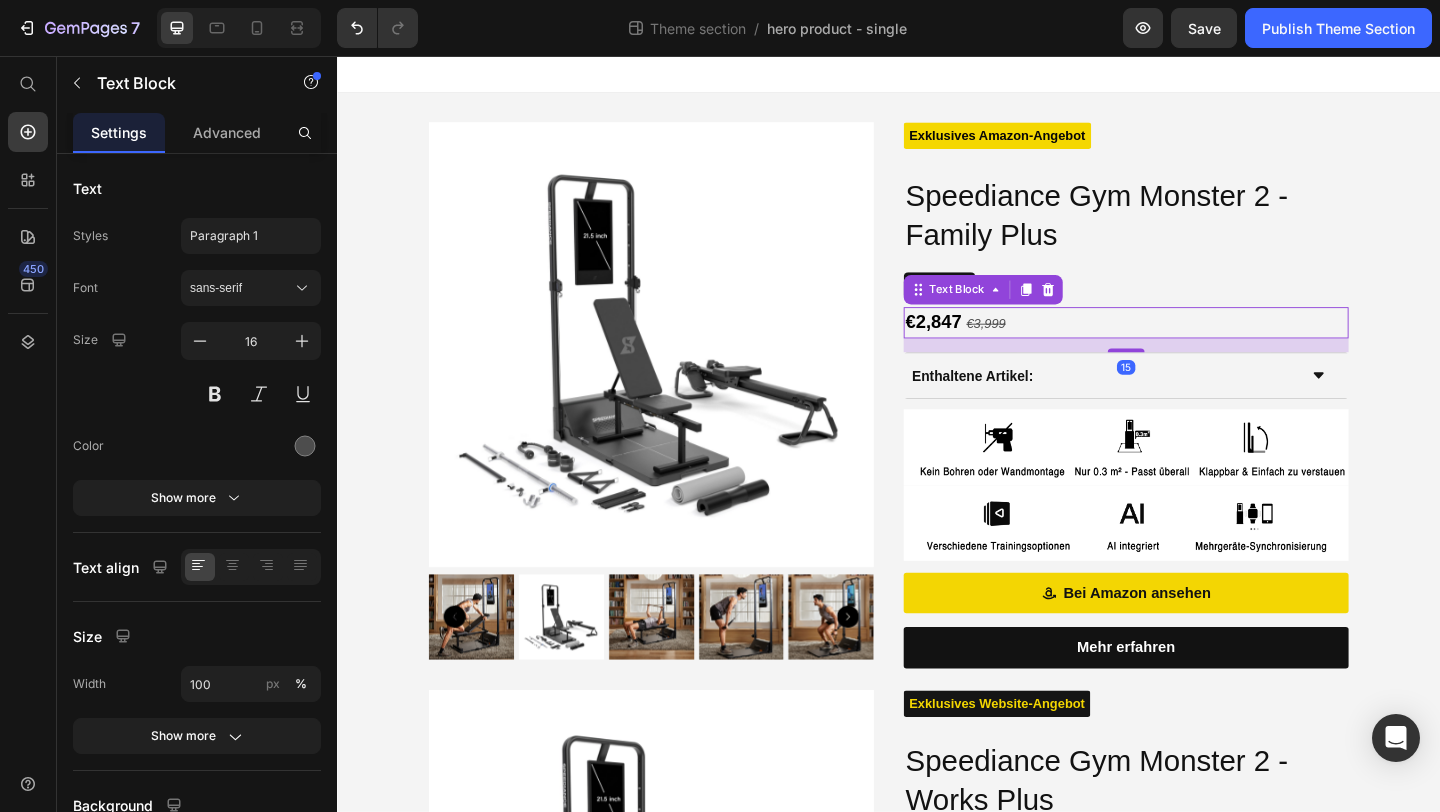 click on "€2,847" at bounding box center (985, 345) 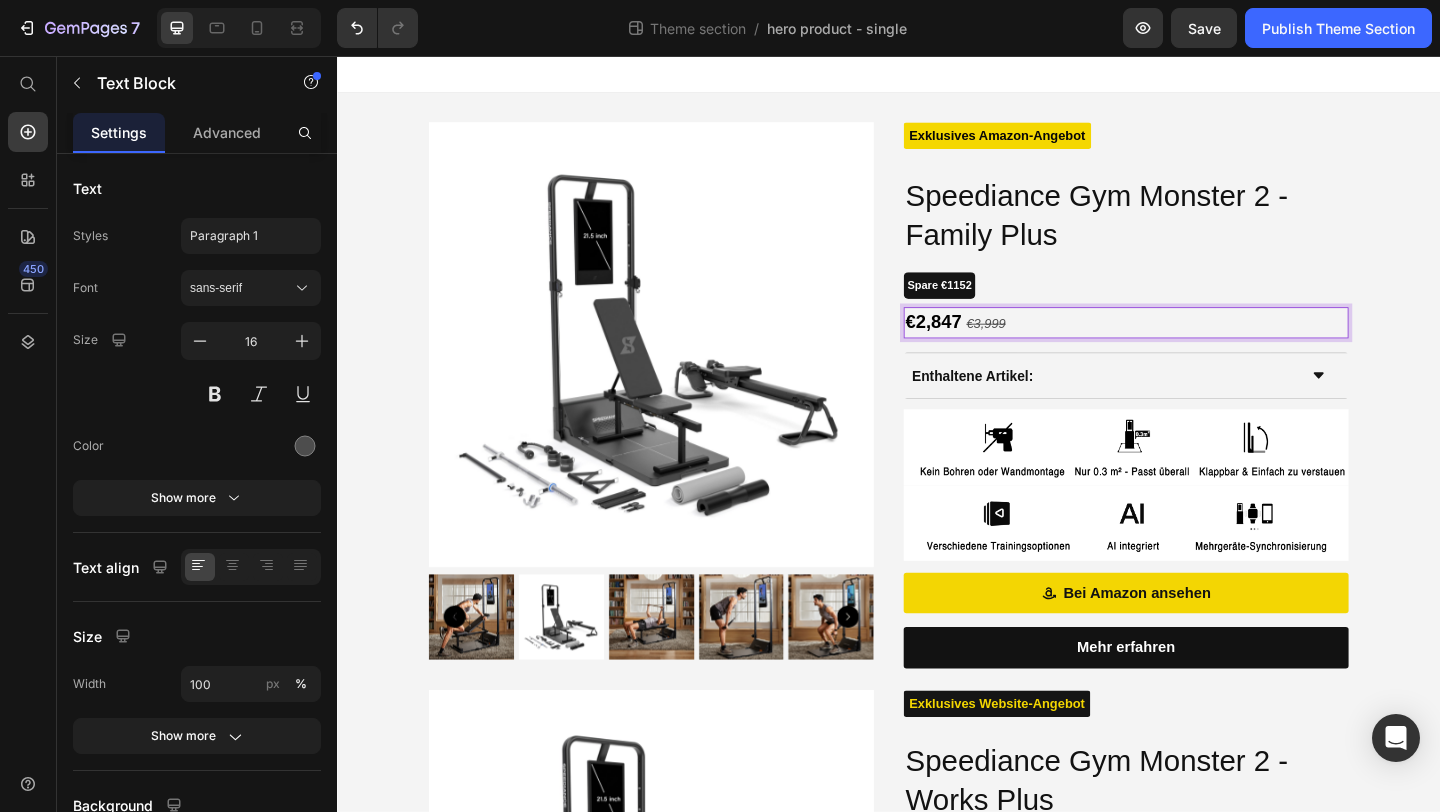 click on "€2,847" at bounding box center [985, 345] 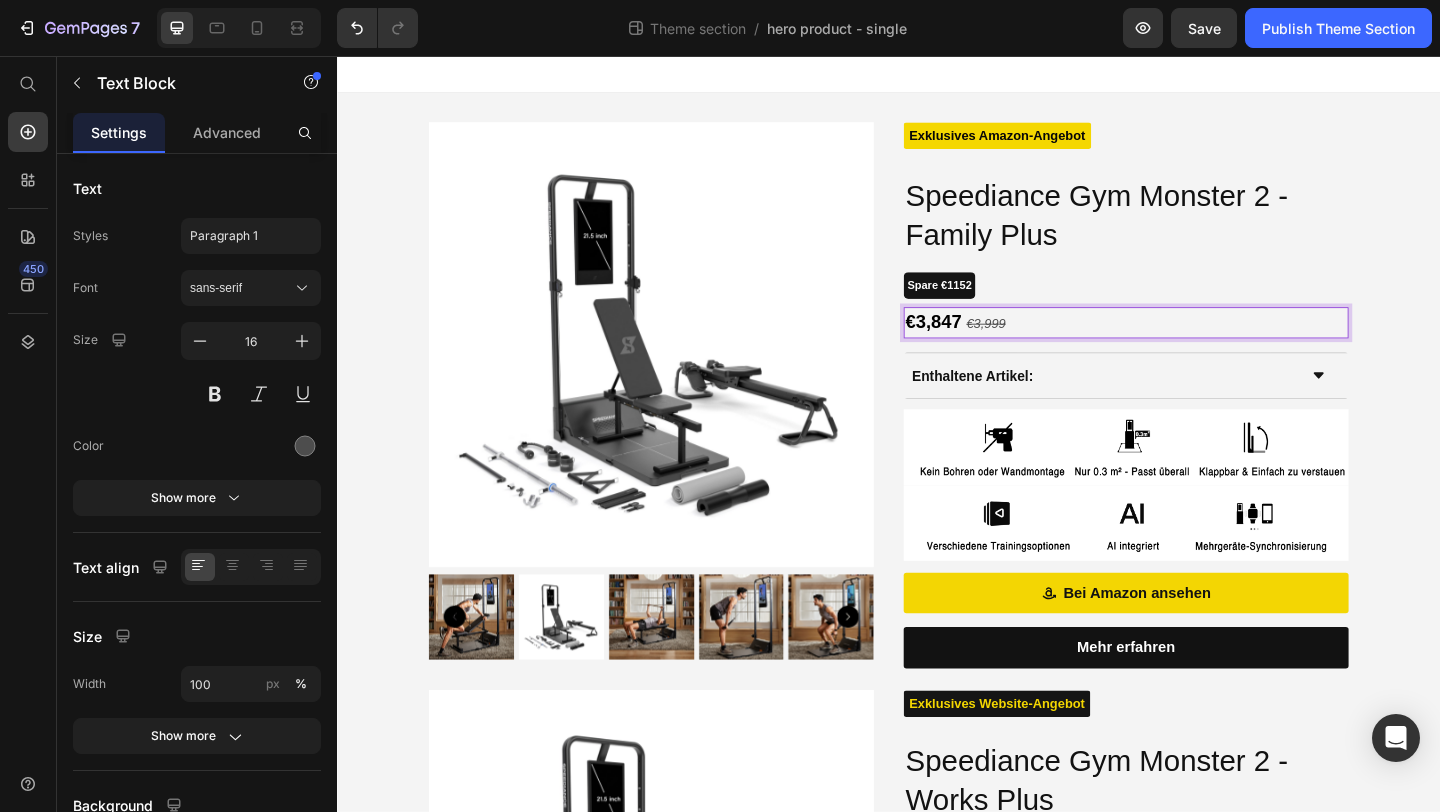 click on "€3,847" at bounding box center (985, 345) 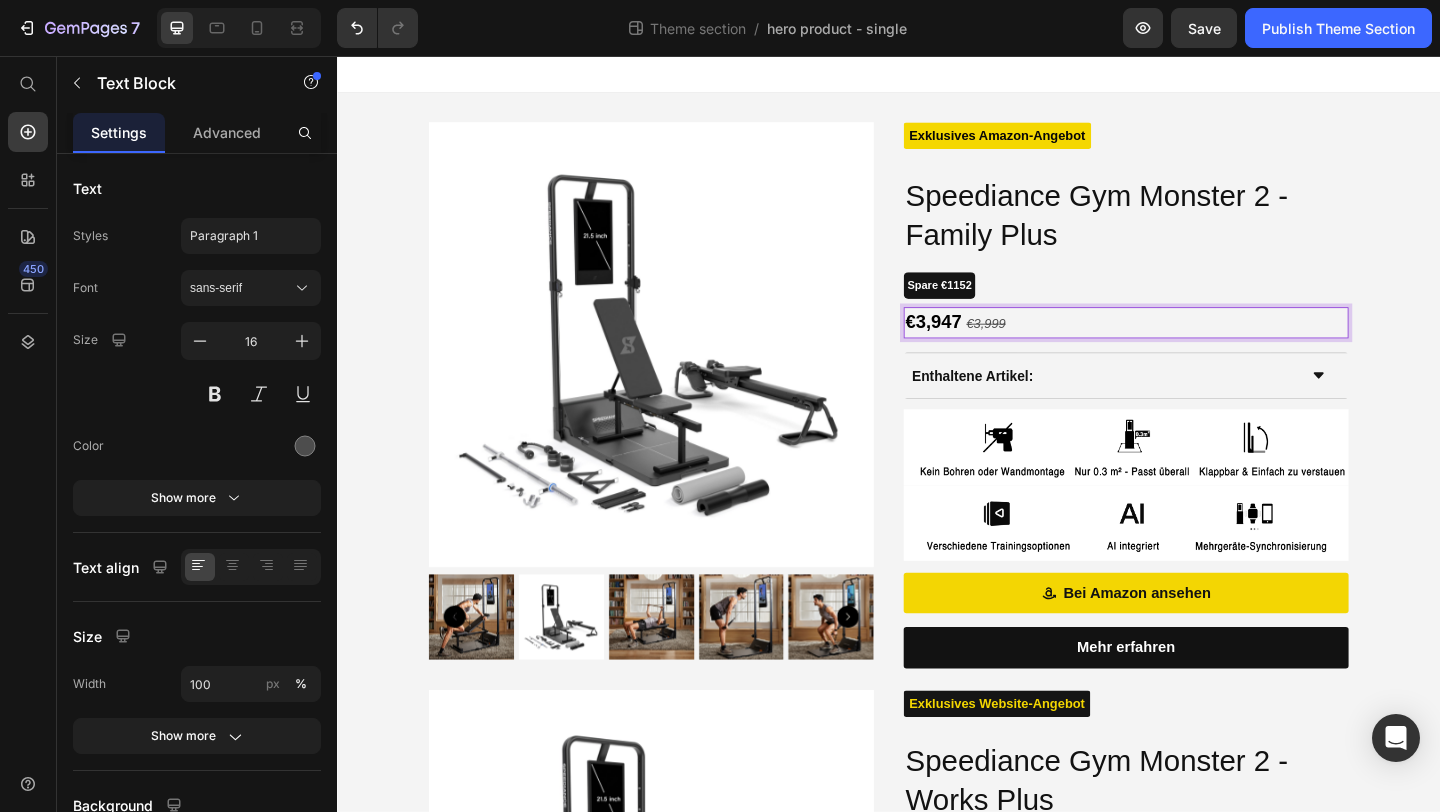 click on "€3,947" at bounding box center (985, 345) 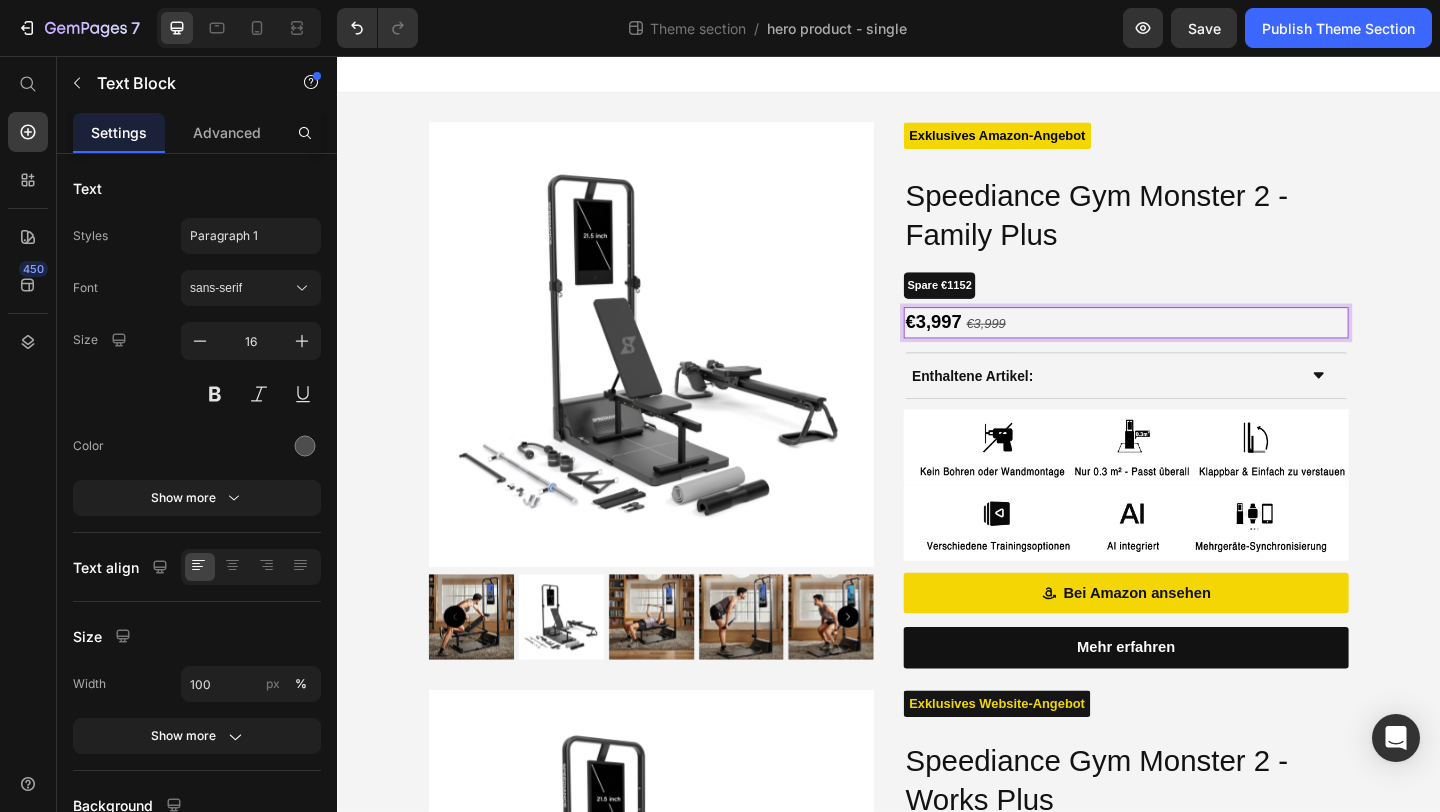 click on "€3,997" at bounding box center (985, 345) 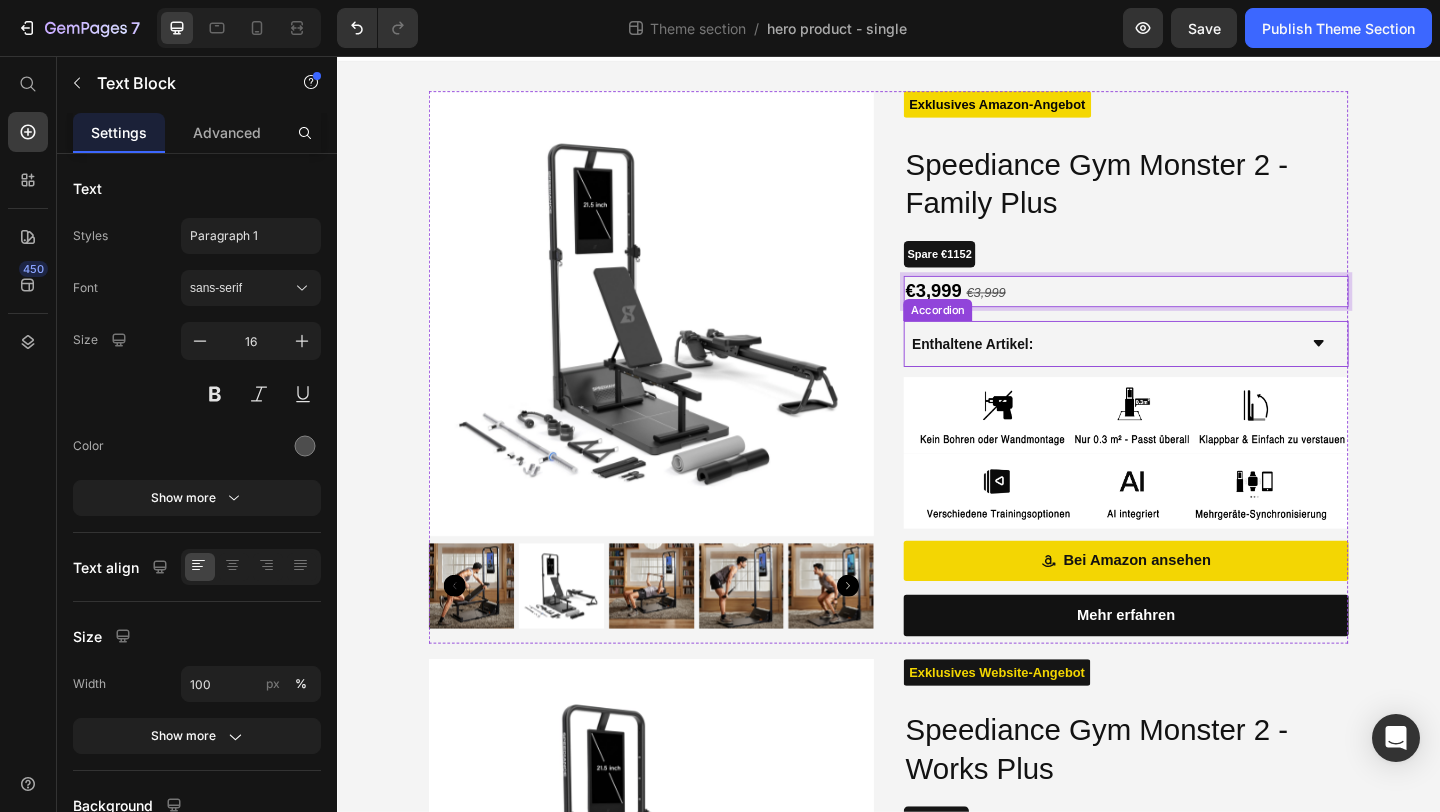 scroll, scrollTop: 0, scrollLeft: 0, axis: both 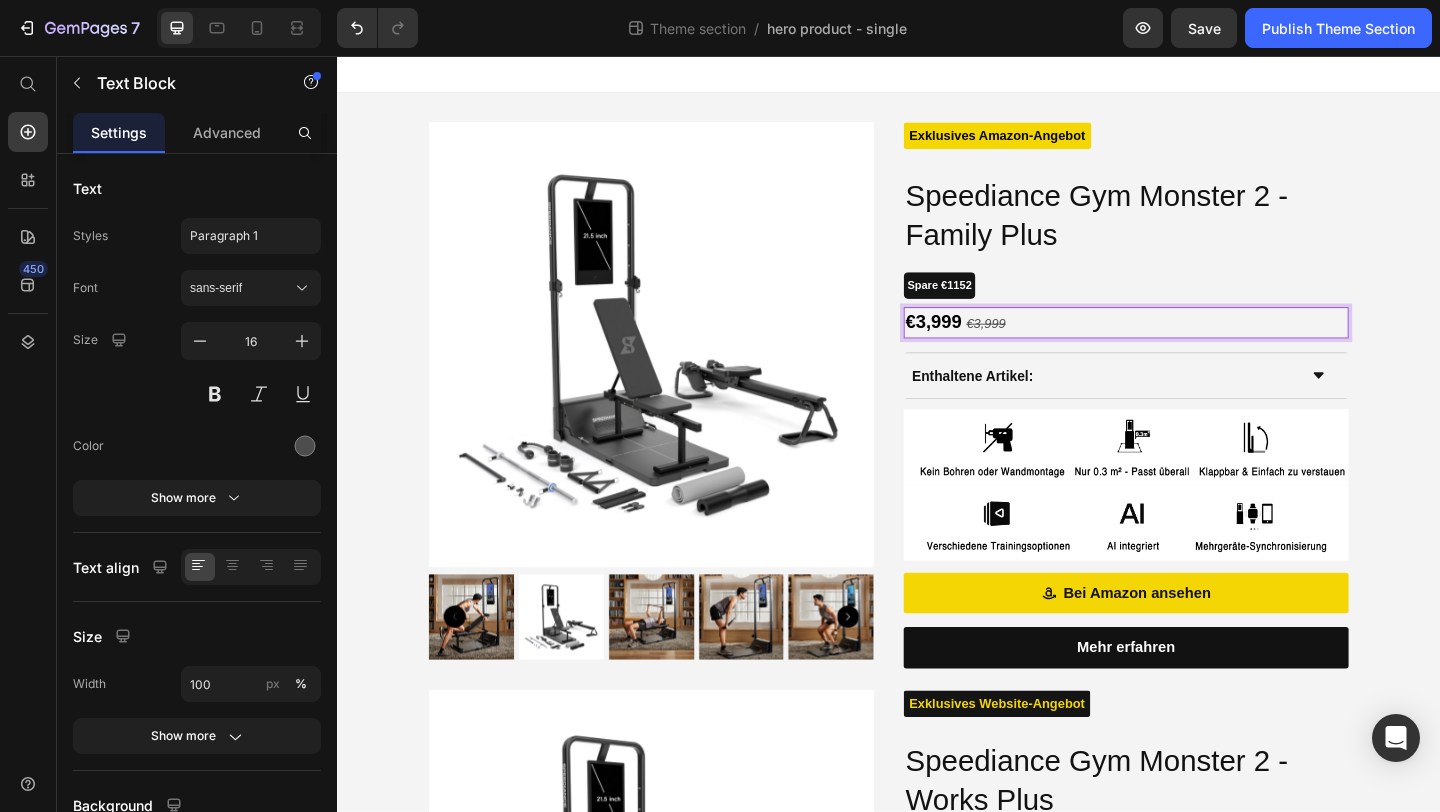 click on "€3,999" at bounding box center (1042, 347) 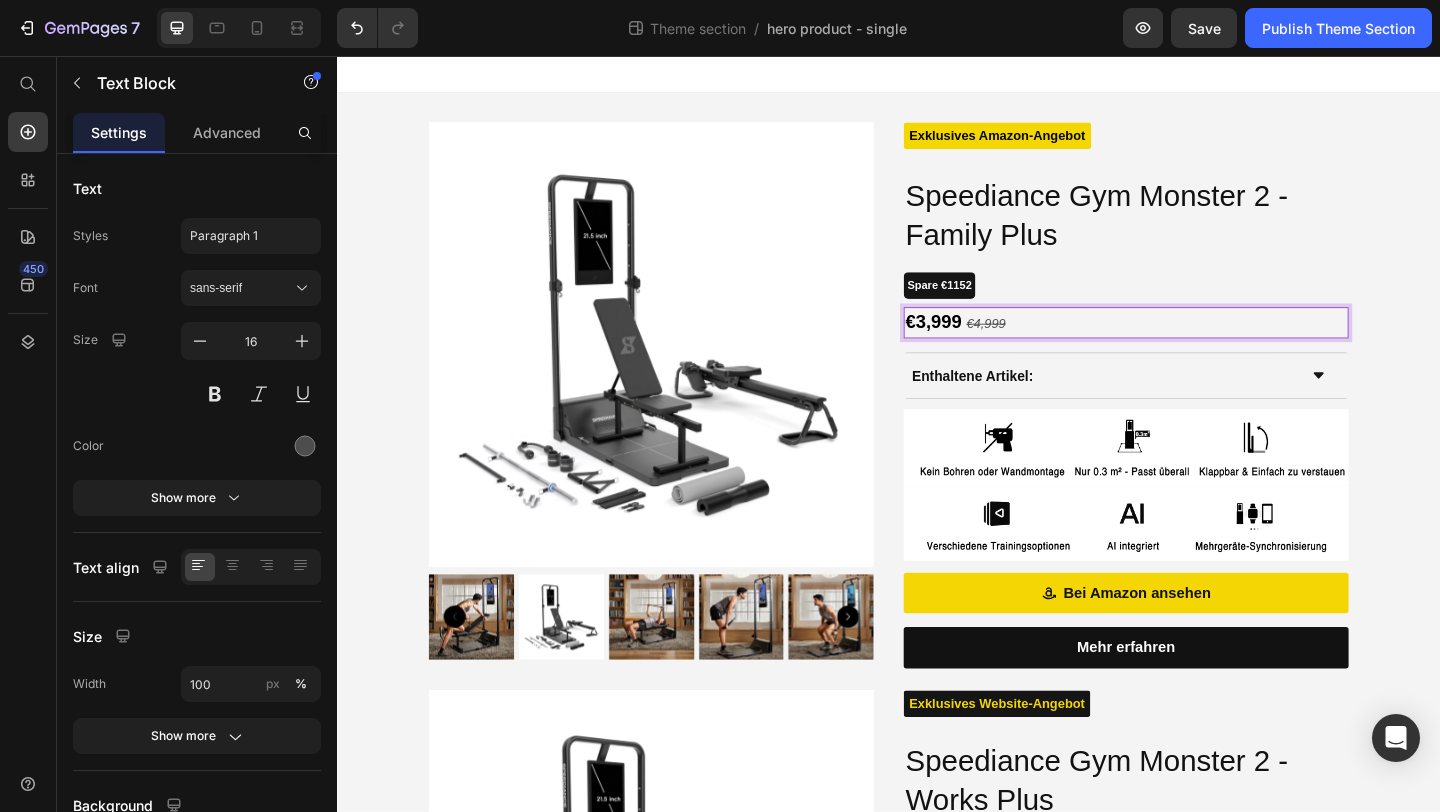 click on "€4,999" at bounding box center (1042, 347) 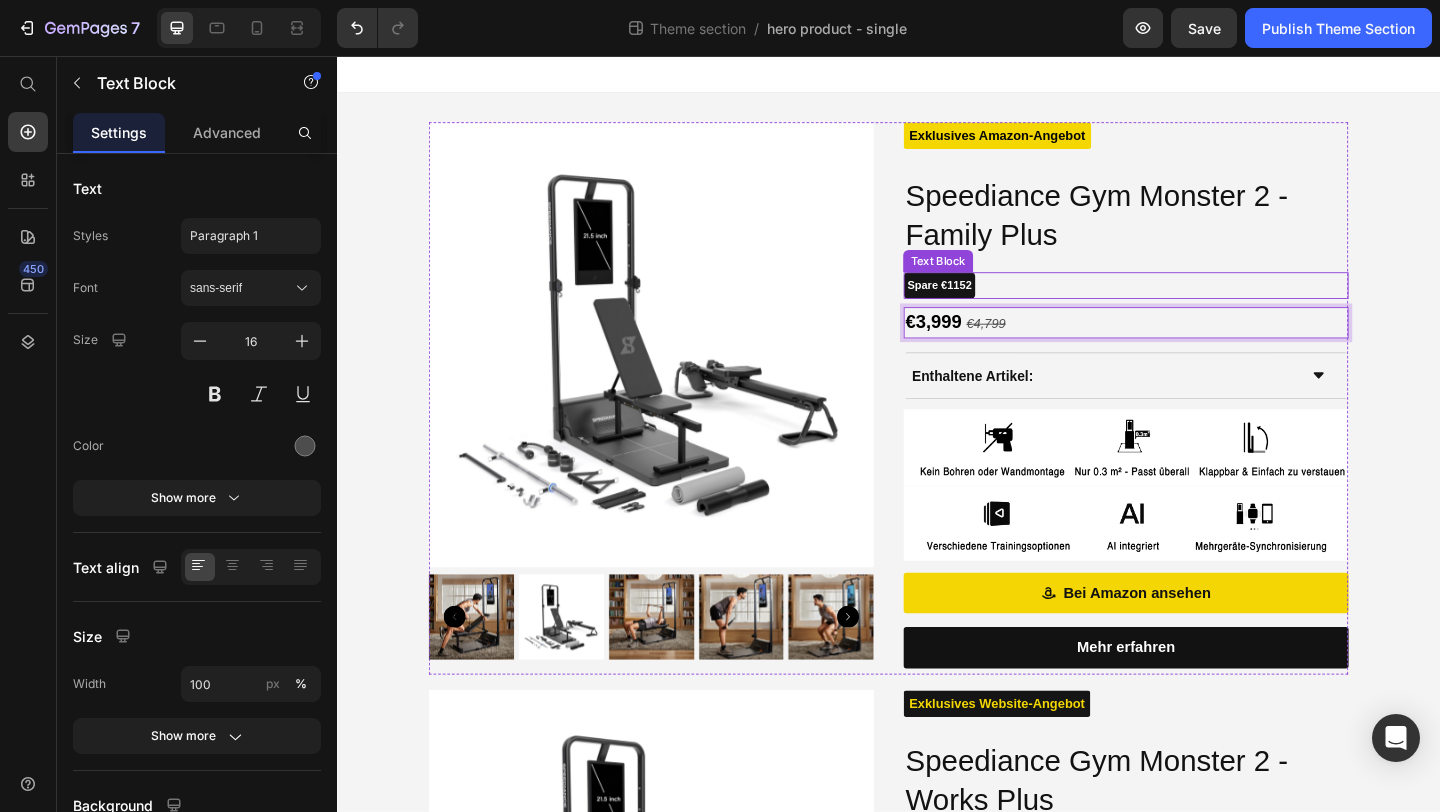 click on "Spare €1152" at bounding box center [992, 305] 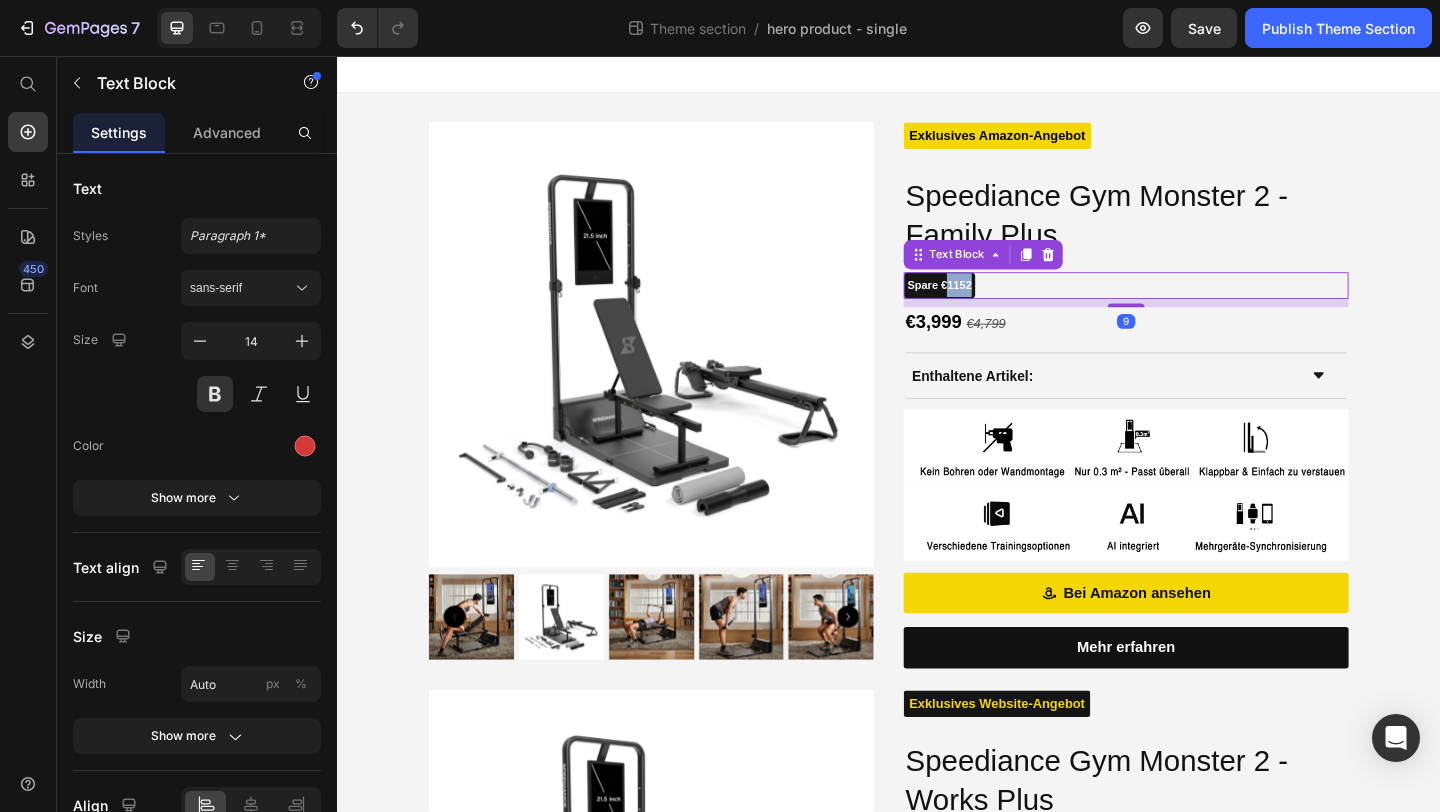 click on "Spare €1152" at bounding box center (992, 305) 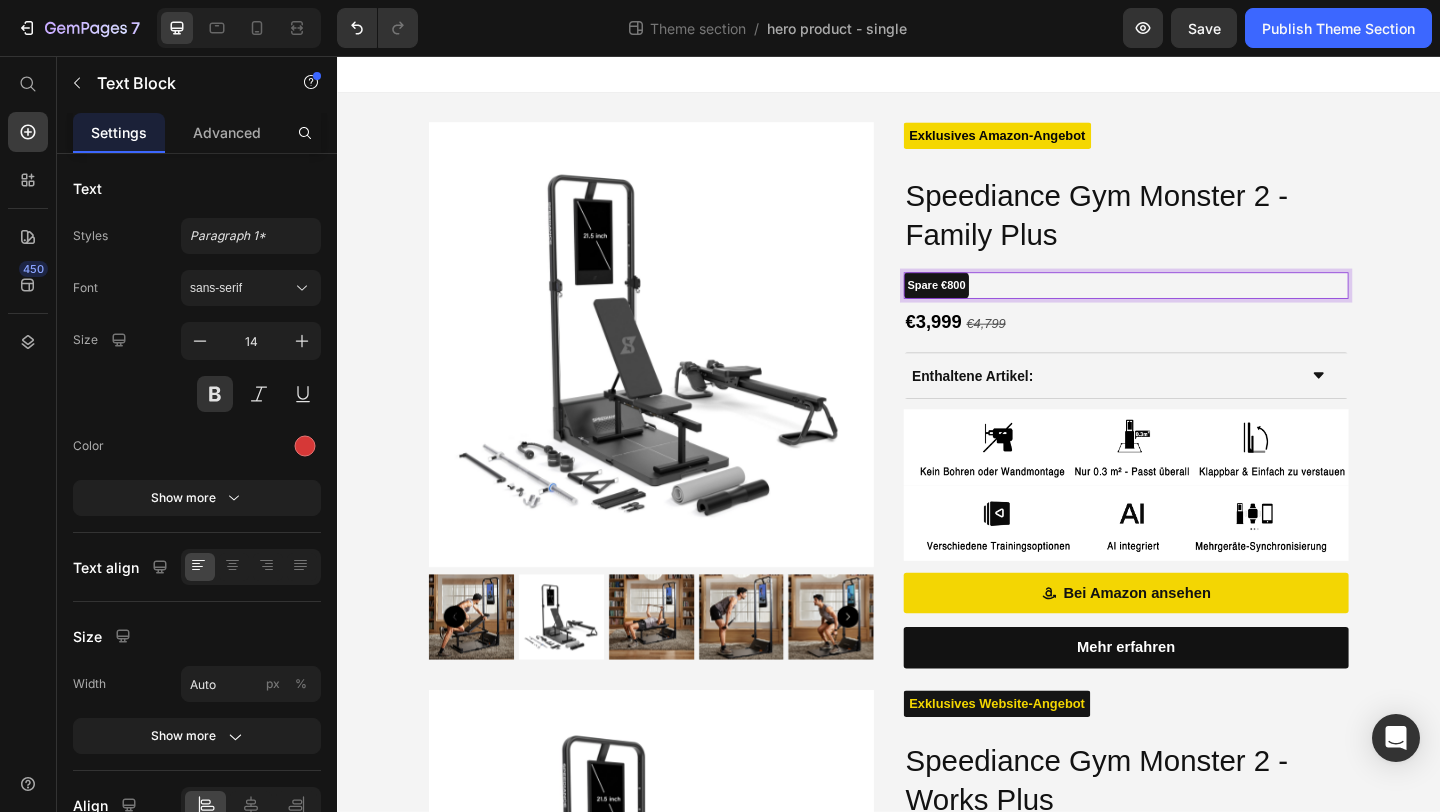 scroll, scrollTop: 65, scrollLeft: 0, axis: vertical 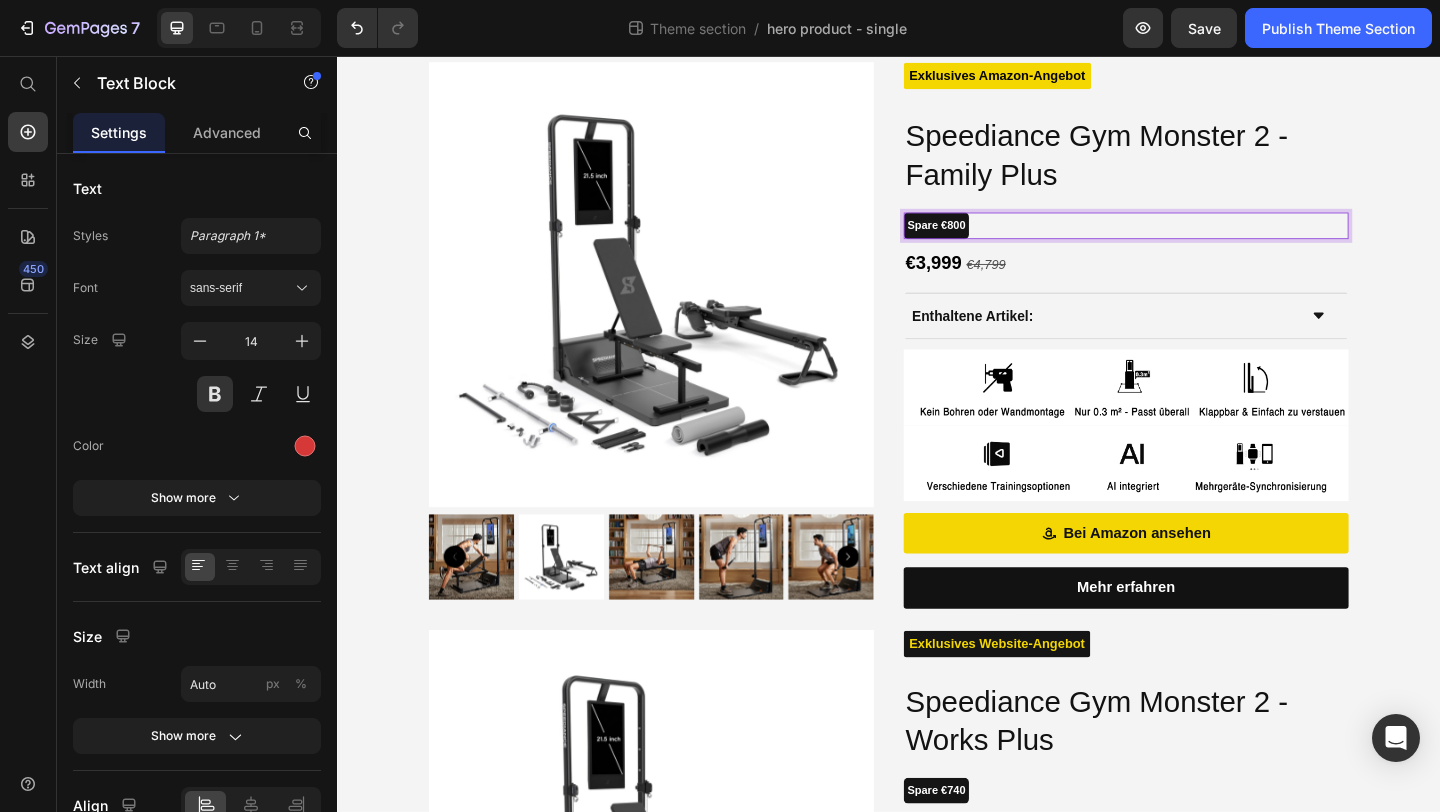 click on "Product Images Exklusives Amazon-Angebot Text Block Speediance Gym Monster 2 - Family Plus Product Title Product Description Spare €800 Text Block   9 €3,999   €4,799 Text Block
Enthaltene Artikel: Accordion Image Image
Bei Amazon ansehen Button    Mehr erfahren    Button Product
Product Images Exklusives Website-Angebot Text Block Speediance Gym Monster 2 - Works Plus Product Title Product Description Spare €740 Text Block € 3,659   €4,399 Text Block
Enthaltene Artikel: Accordion Image Image
Add to cart Add to Cart Buy it now Dynamic Checkout Product Root" at bounding box center (937, 689) 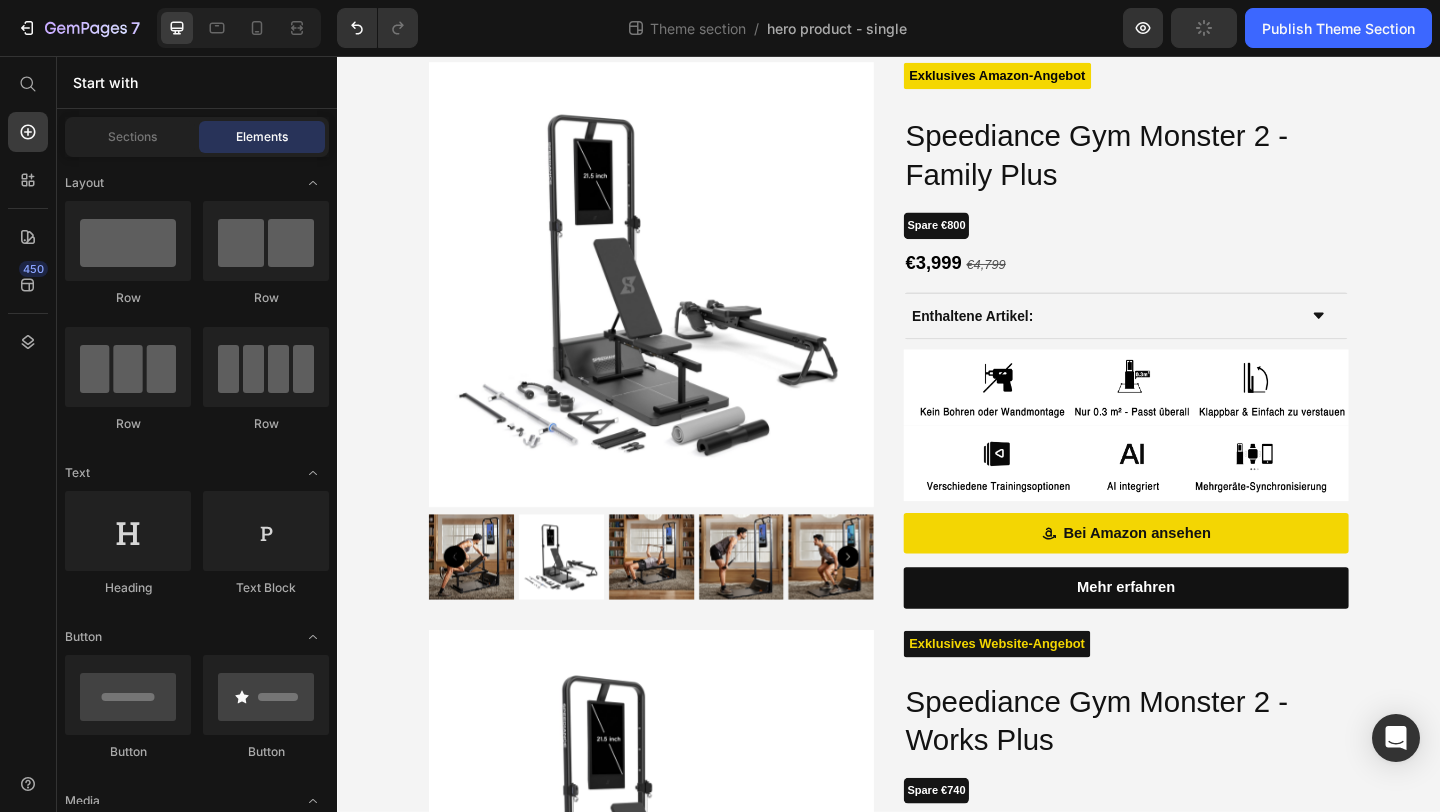 click on "Product Images Exklusives Amazon-Angebot Text Block Speediance Gym Monster 2 - Family Plus Product Title Product Description Spare €800 Text Block €3,999   €4,799 Text Block
Enthaltene Artikel: Accordion Image Image
Bei Amazon ansehen Button    Mehr erfahren    Button Product
Product Images Exklusives Website-Angebot Text Block Speediance Gym Monster 2 - Works Plus Product Title Product Description Spare €740 Text Block € 3,659   €4,399 Text Block
Enthaltene Artikel: Accordion Image Image
Add to cart Add to Cart Buy it now Dynamic Checkout Product Root" at bounding box center [937, 689] 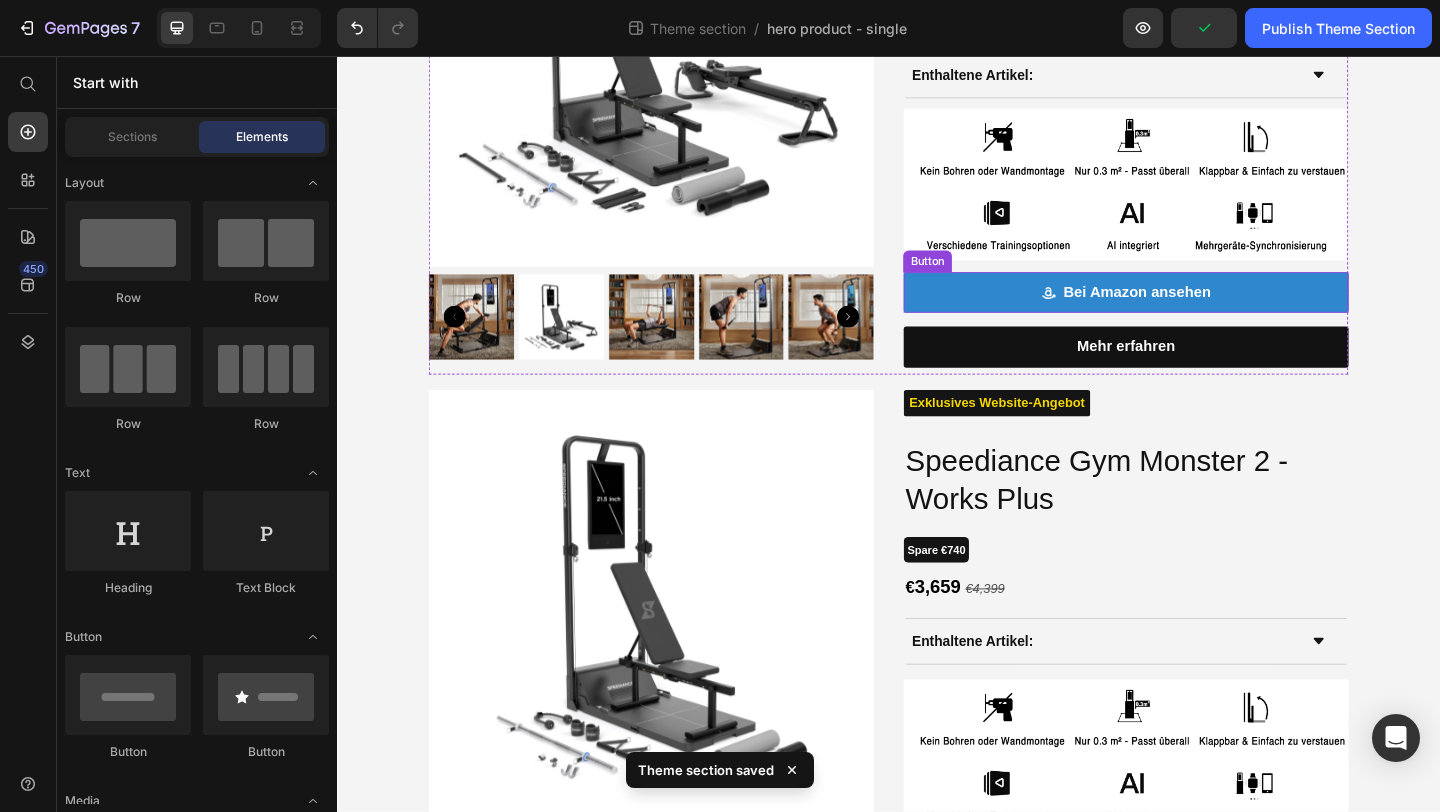 scroll, scrollTop: 324, scrollLeft: 0, axis: vertical 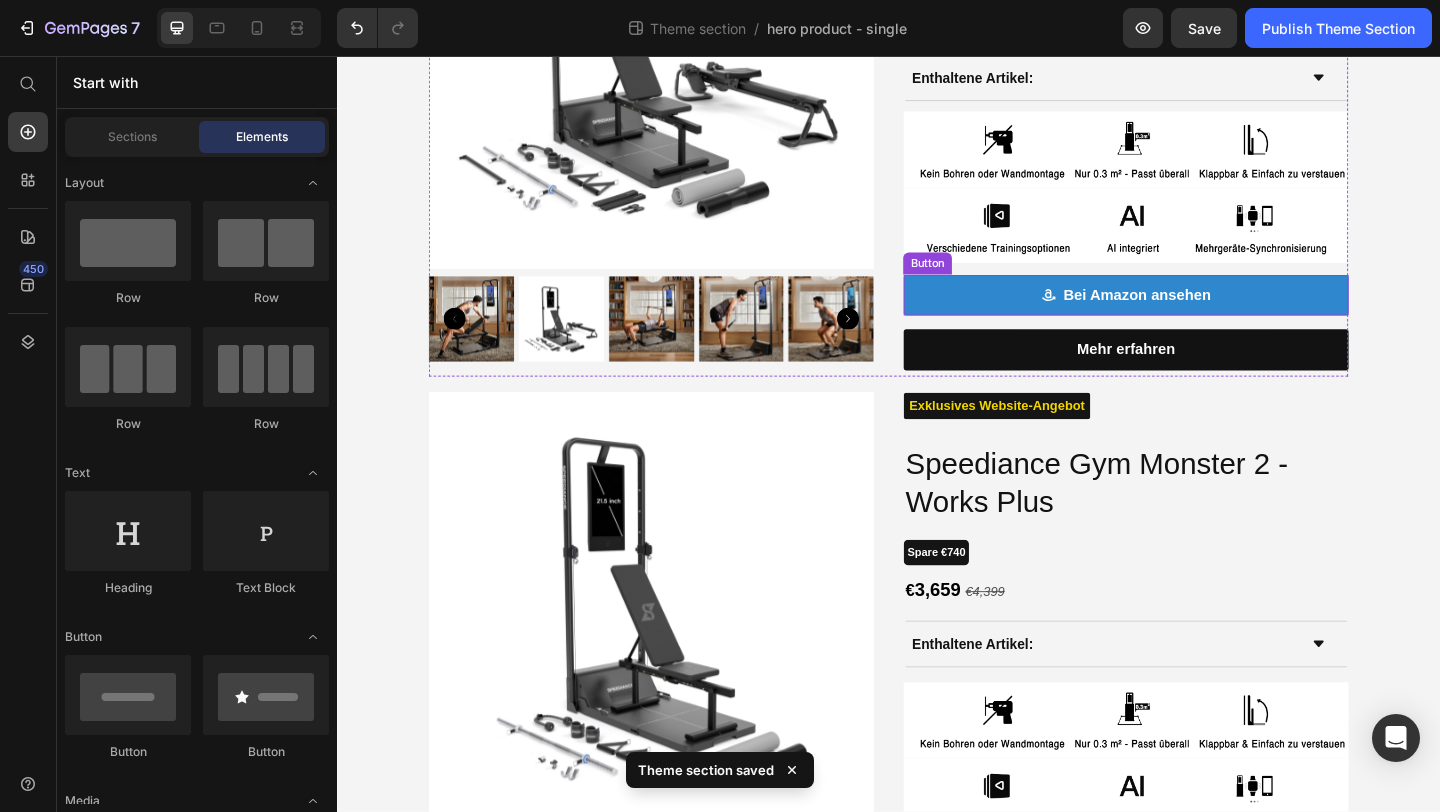 click on "Bei Amazon ansehen" at bounding box center (1195, 316) 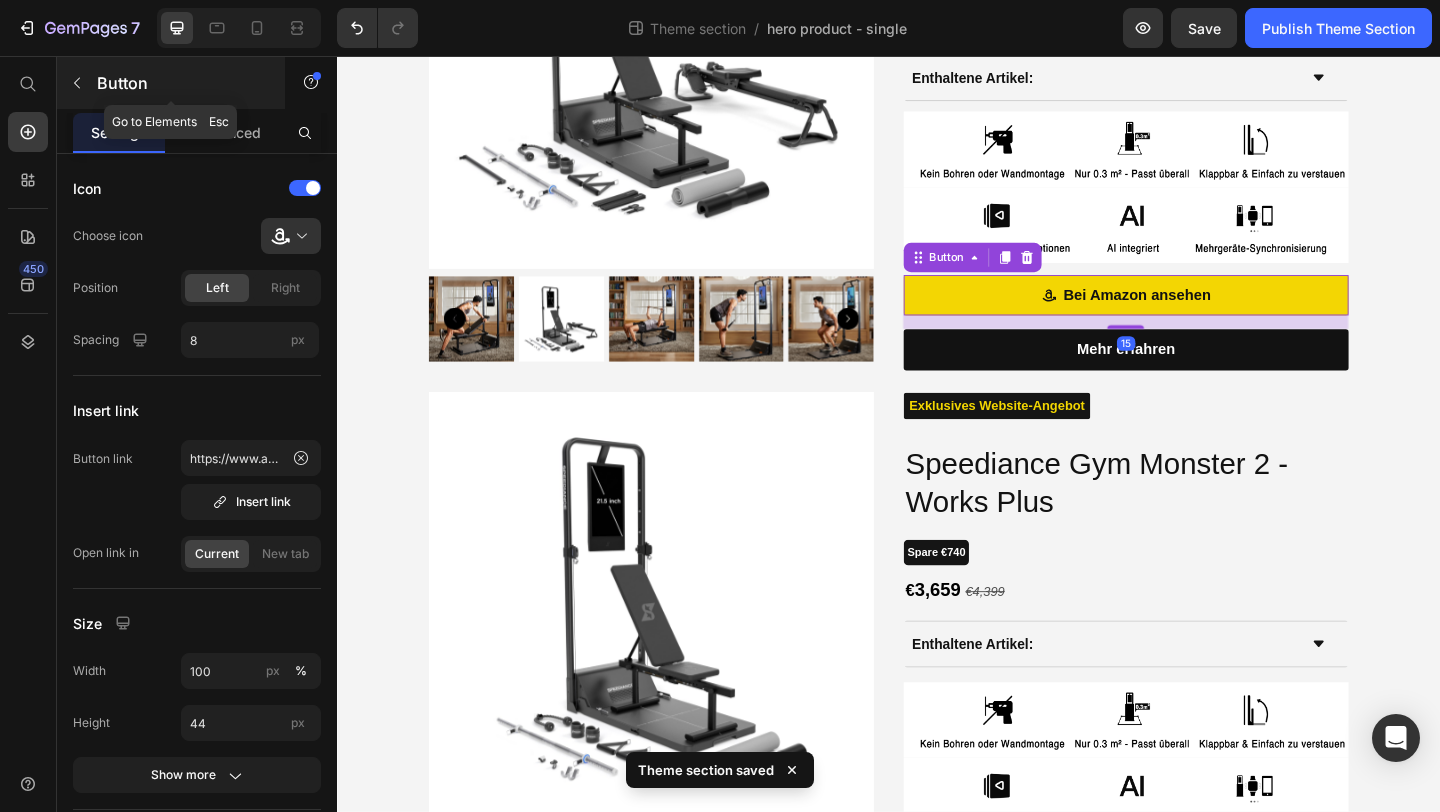 click at bounding box center (77, 83) 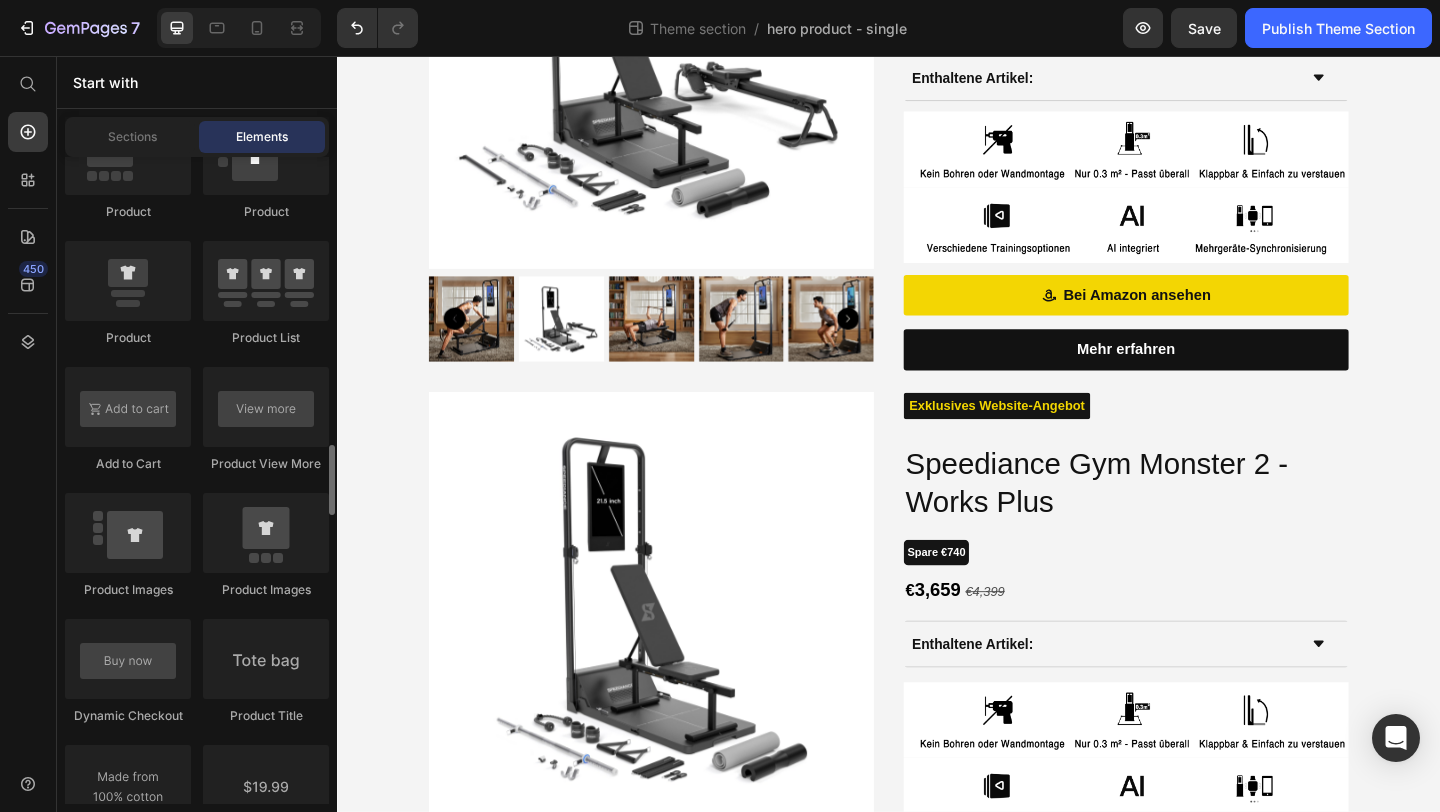scroll, scrollTop: 2642, scrollLeft: 0, axis: vertical 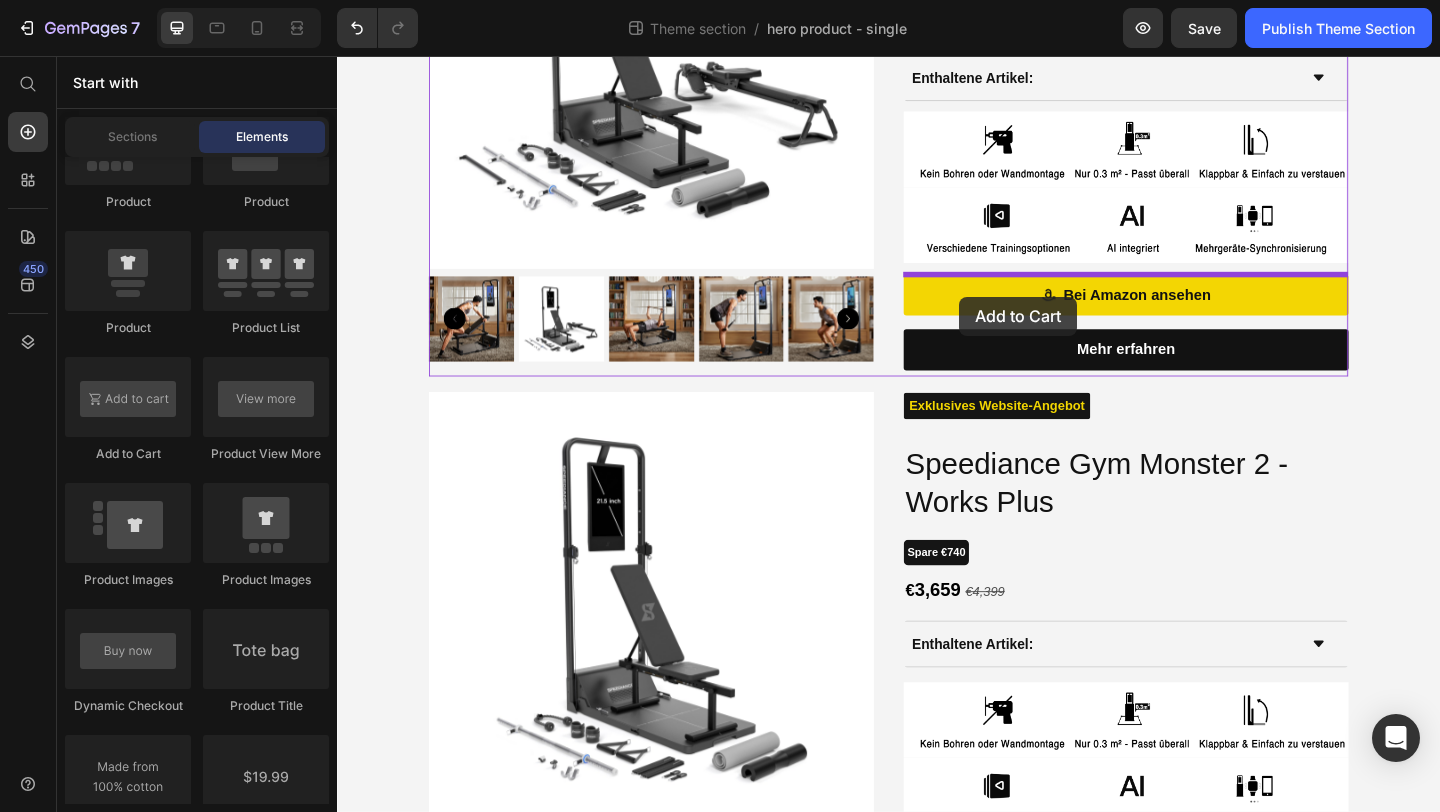 drag, startPoint x: 485, startPoint y: 454, endPoint x: 1014, endPoint y: 318, distance: 546.20233 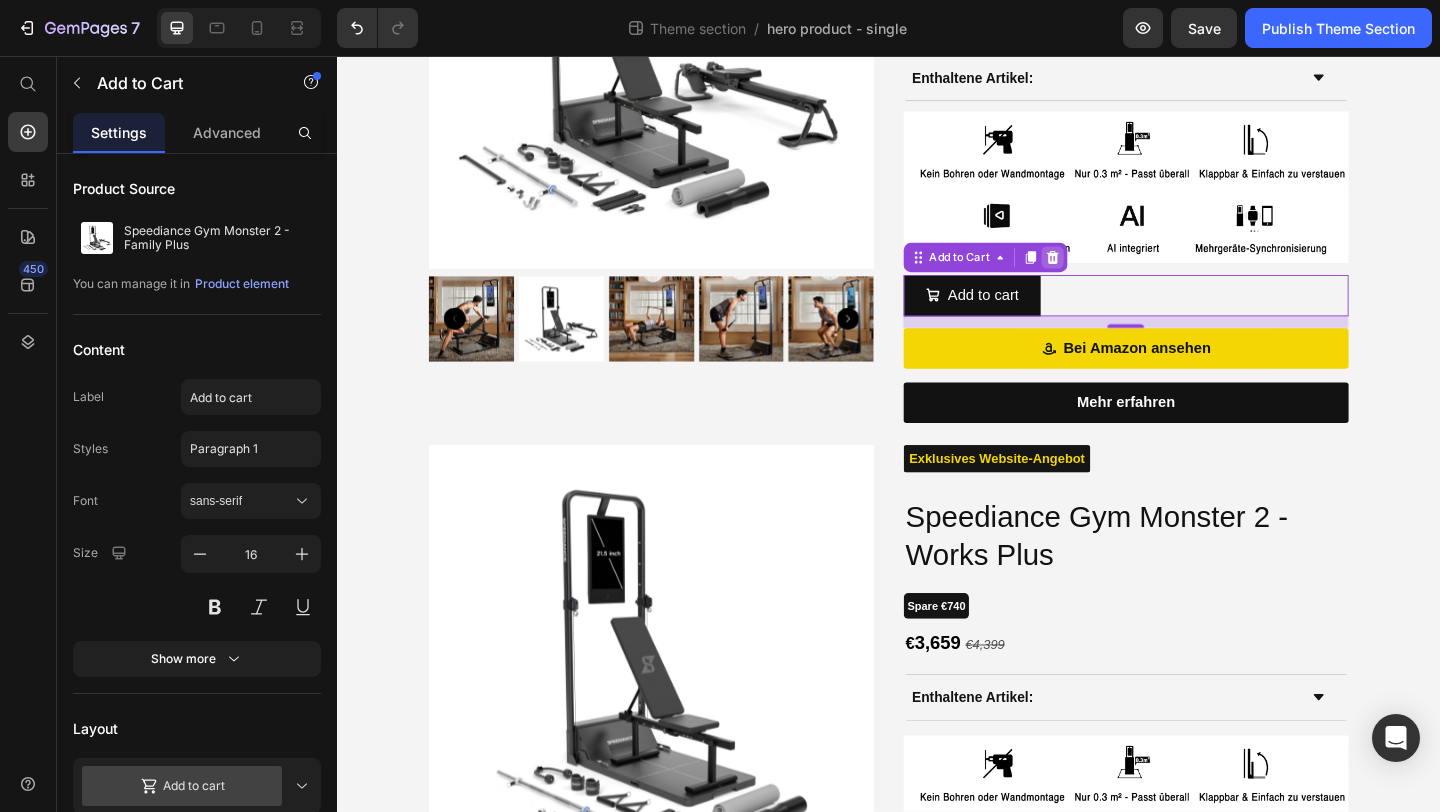 click 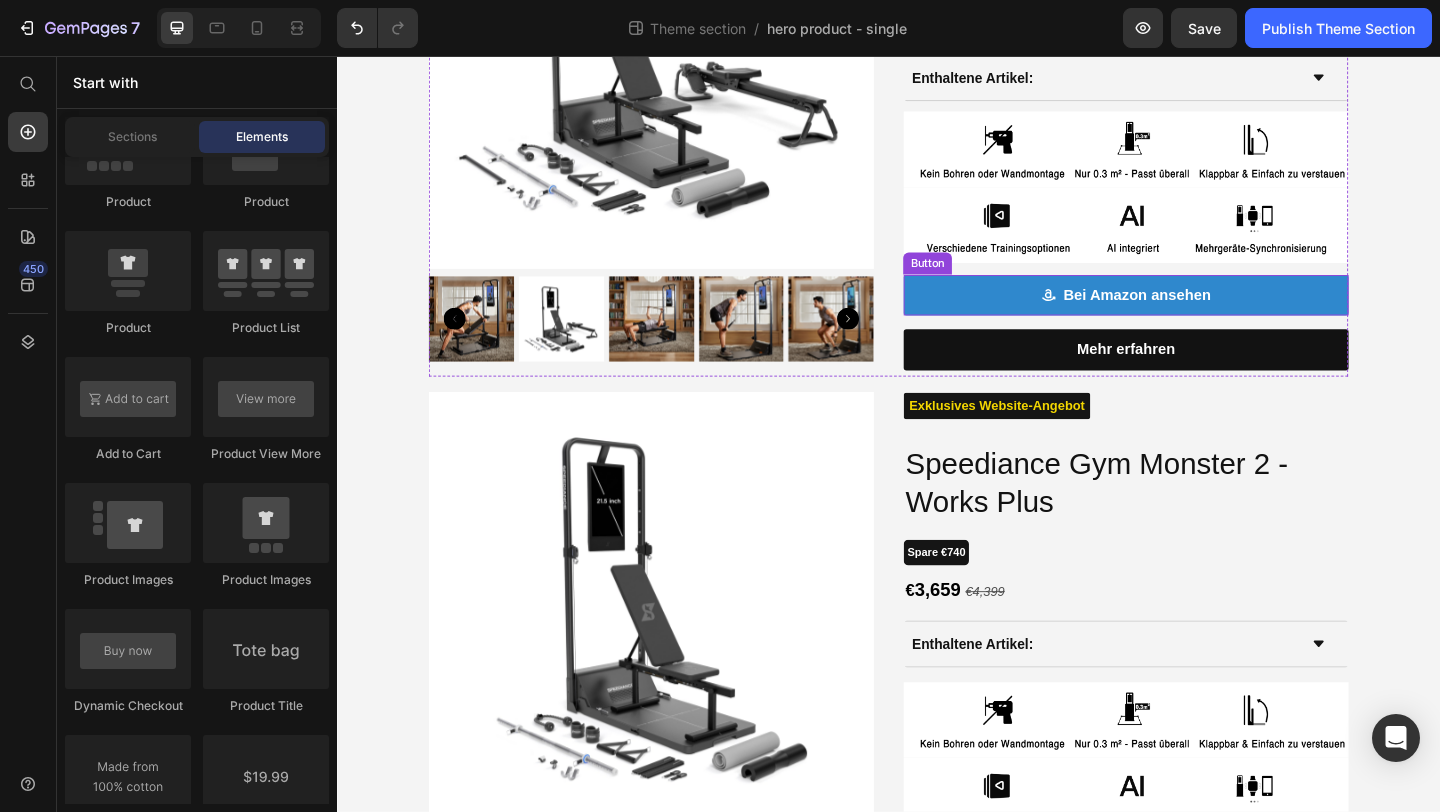 click on "Bei Amazon ansehen" at bounding box center (1195, 316) 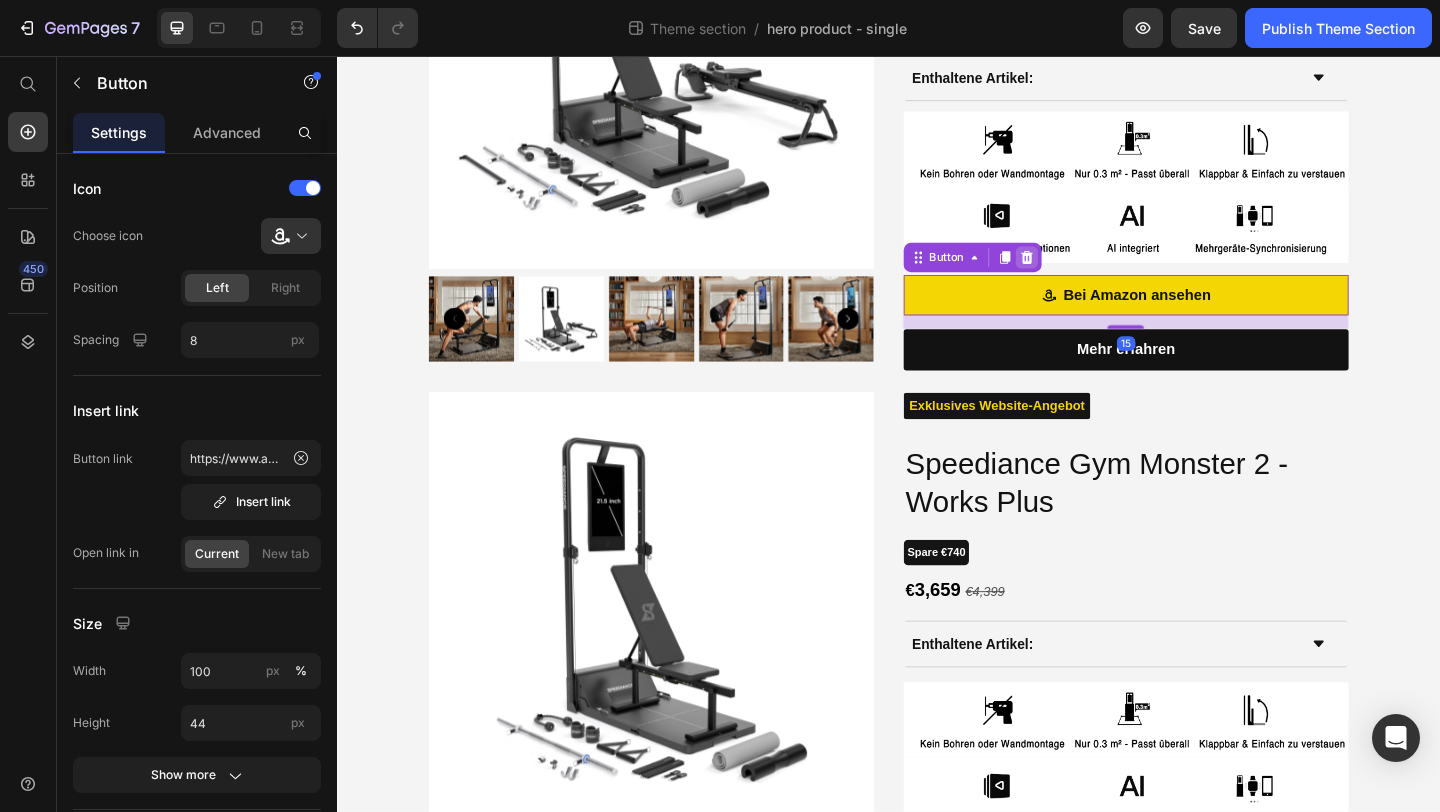 click 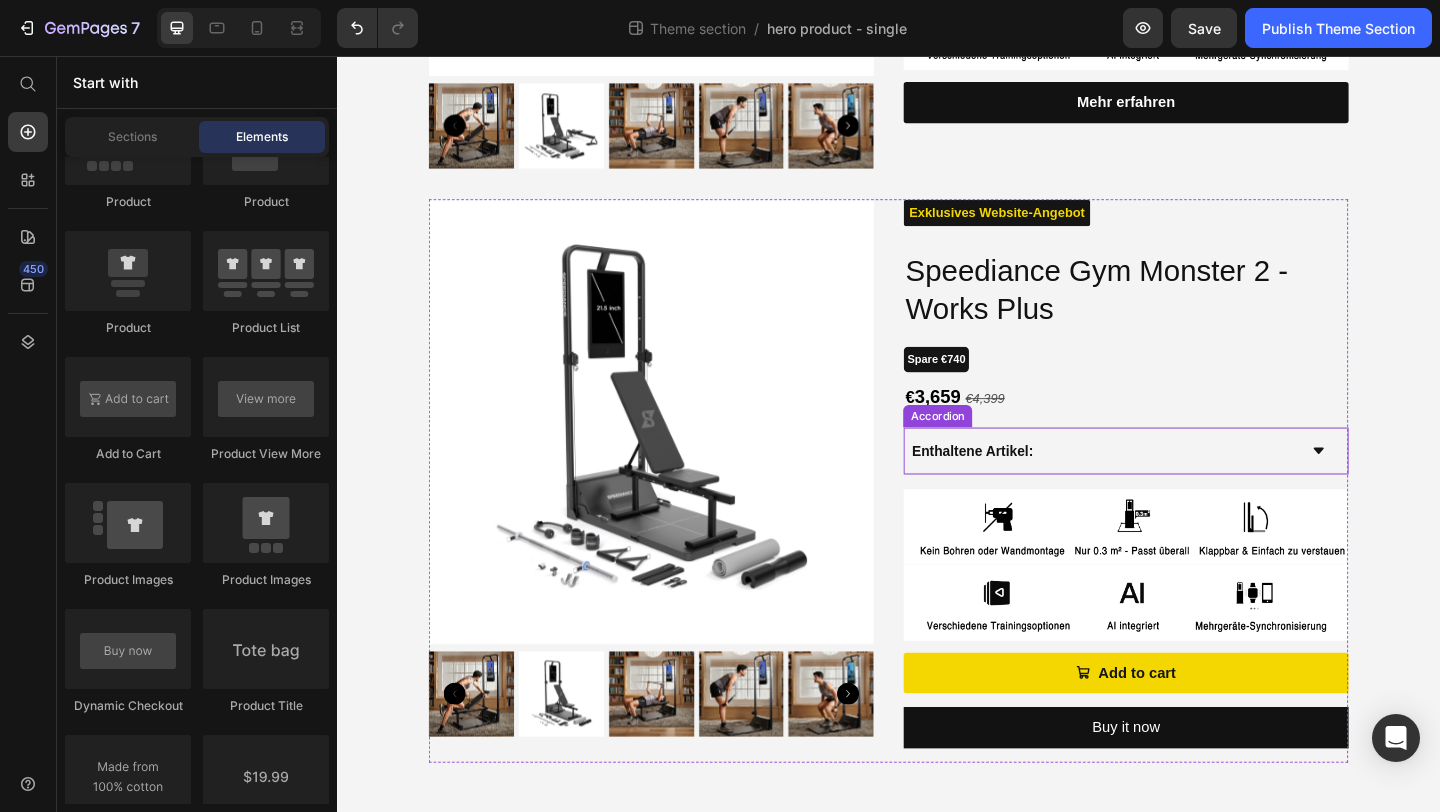 scroll, scrollTop: 533, scrollLeft: 0, axis: vertical 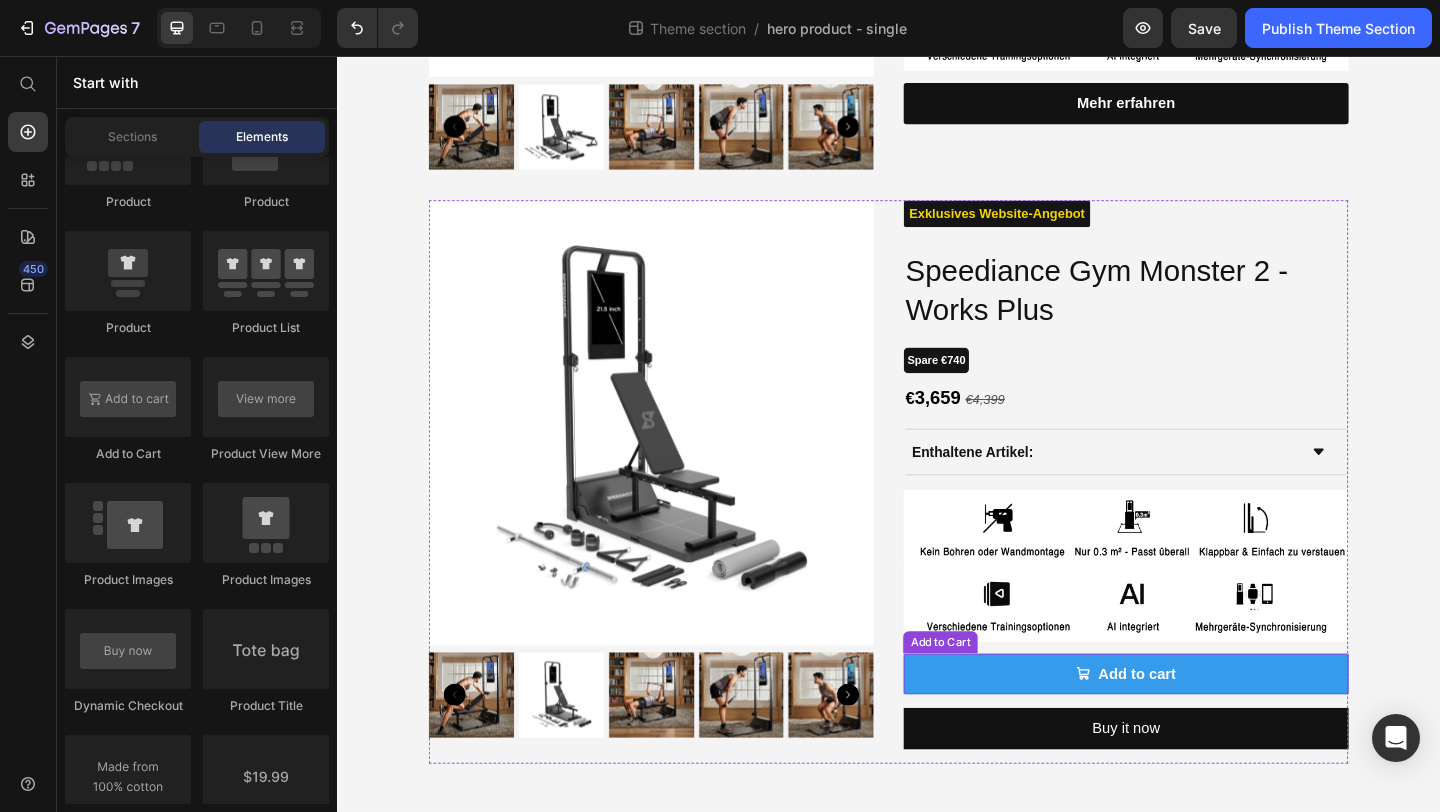 click on "Add to cart" at bounding box center (1195, 728) 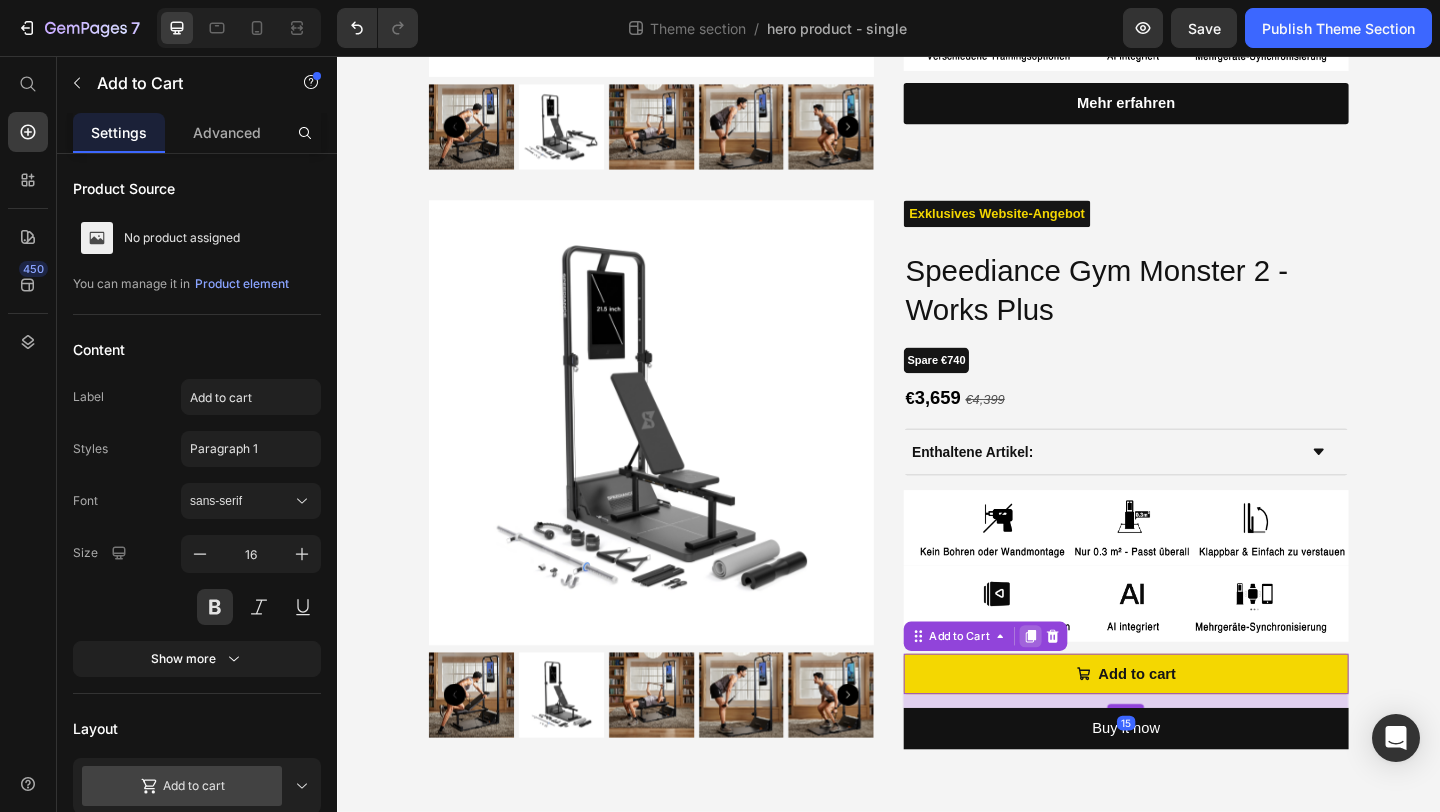 click 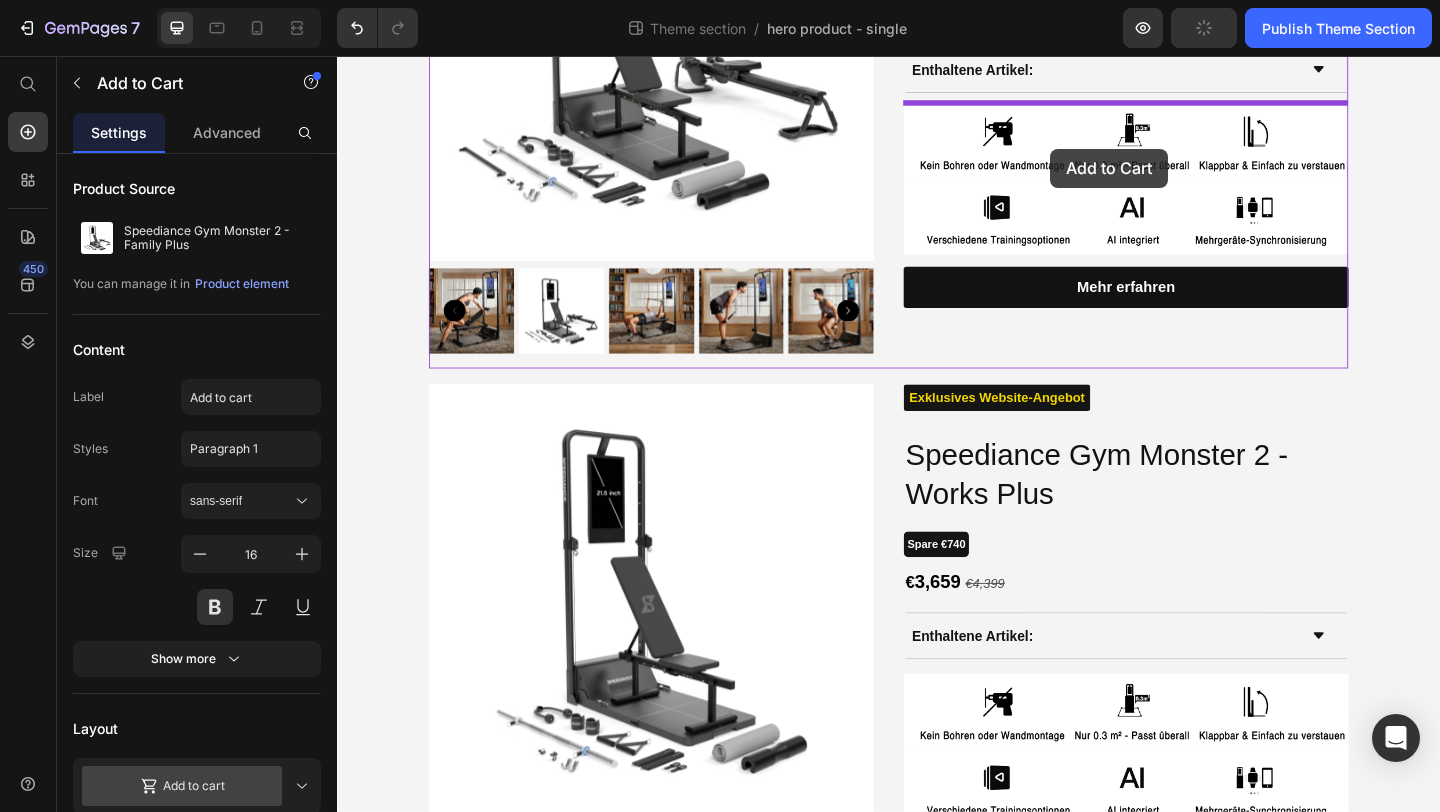 scroll, scrollTop: 318, scrollLeft: 0, axis: vertical 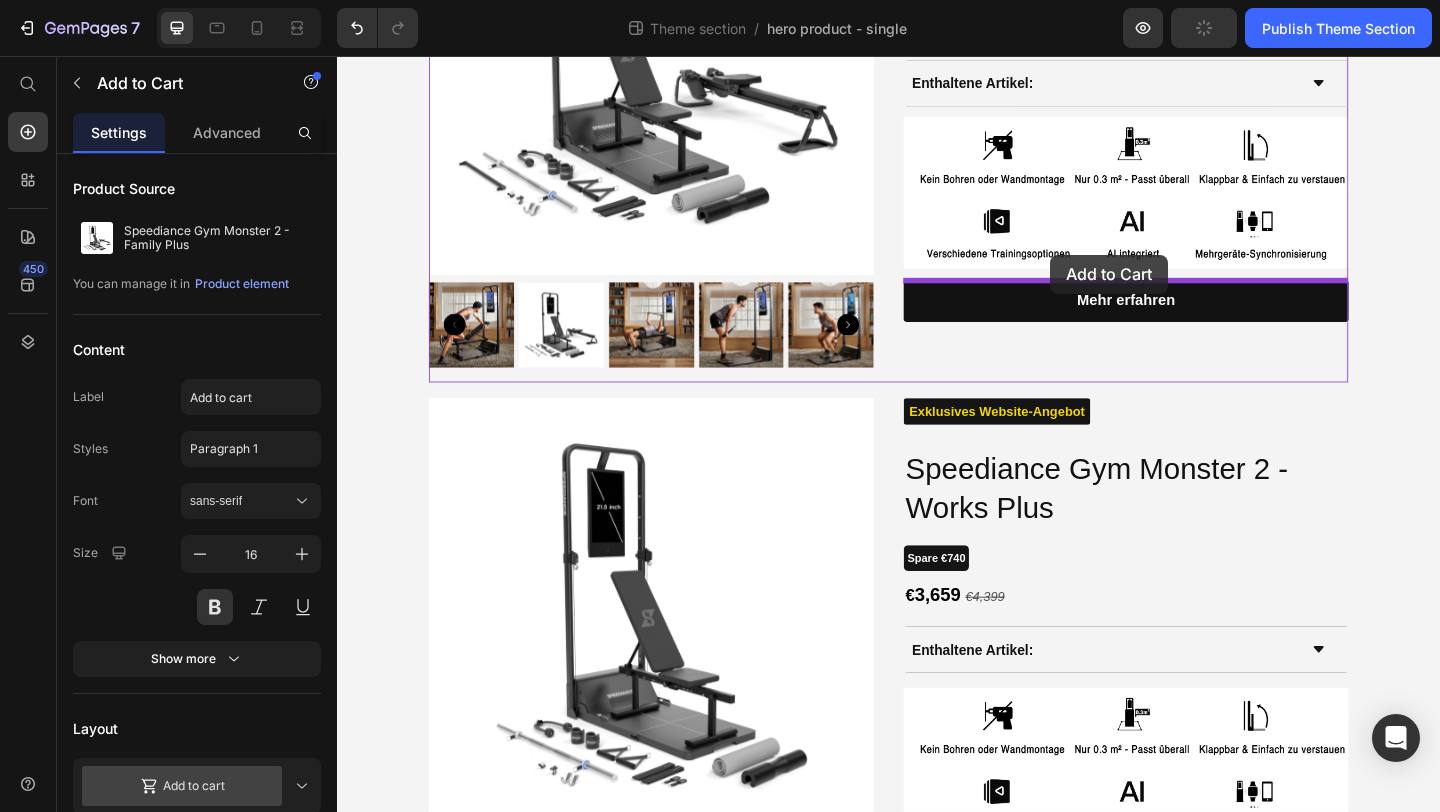 drag, startPoint x: 1106, startPoint y: 791, endPoint x: 1113, endPoint y: 272, distance: 519.0472 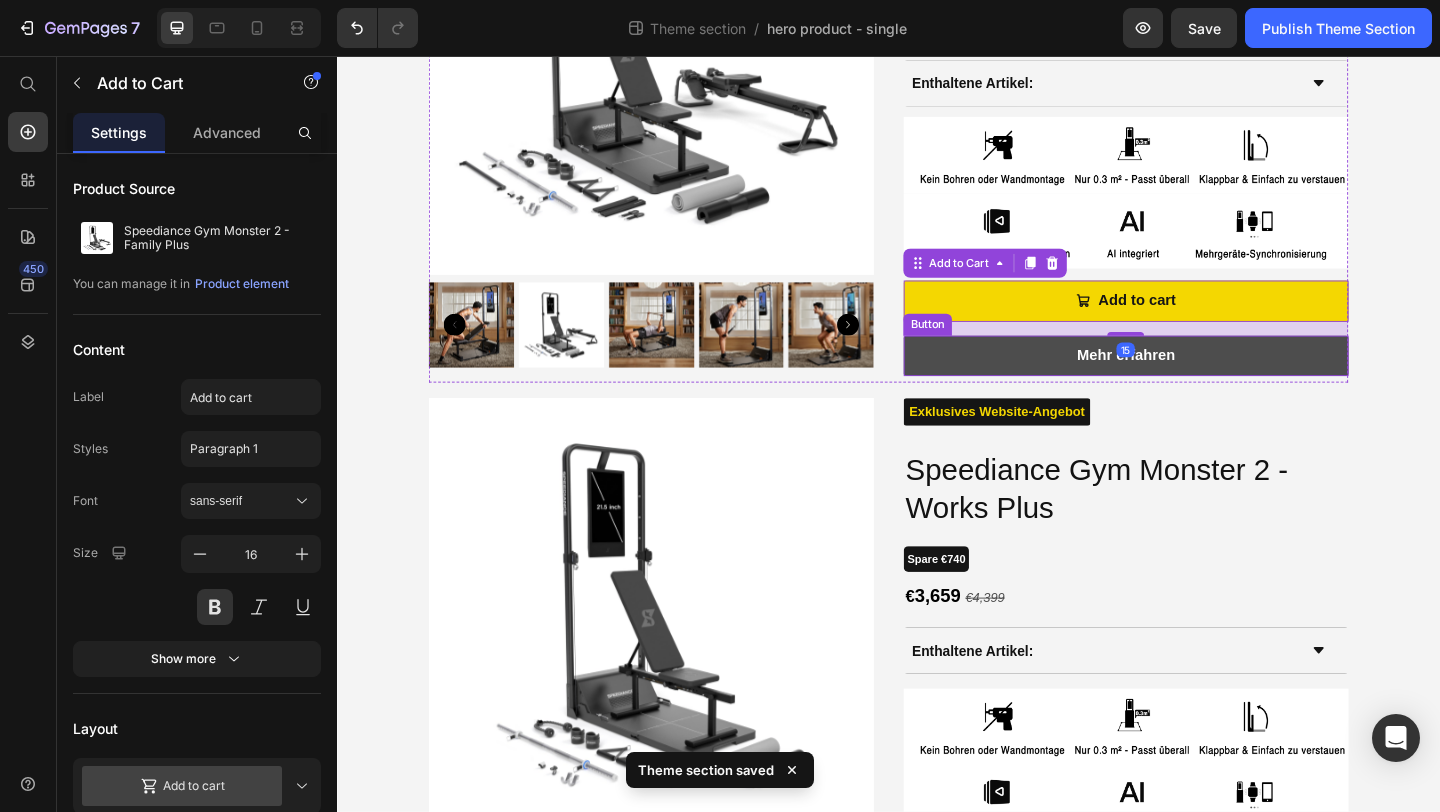 click on "Mehr erfahren" at bounding box center [1195, 382] 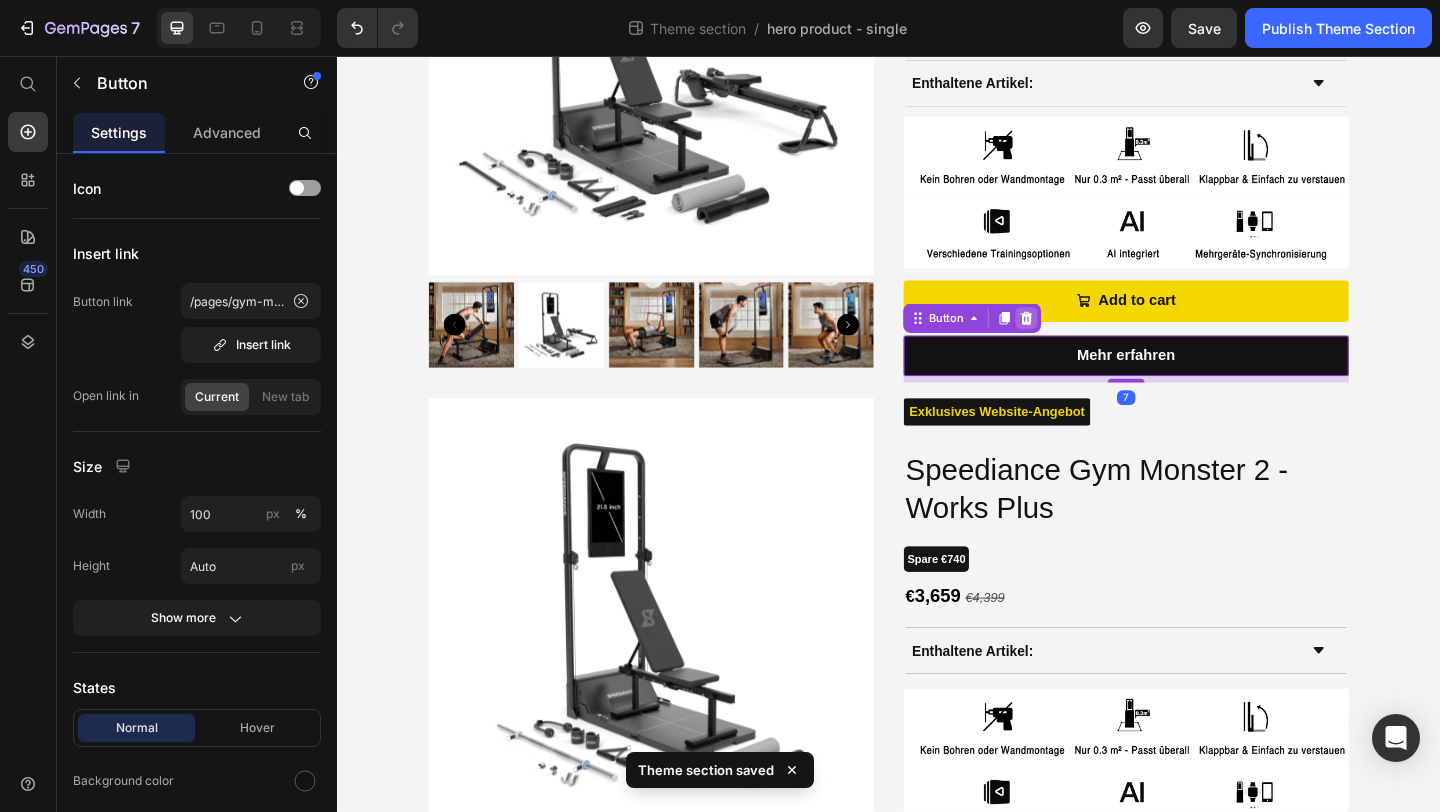 click 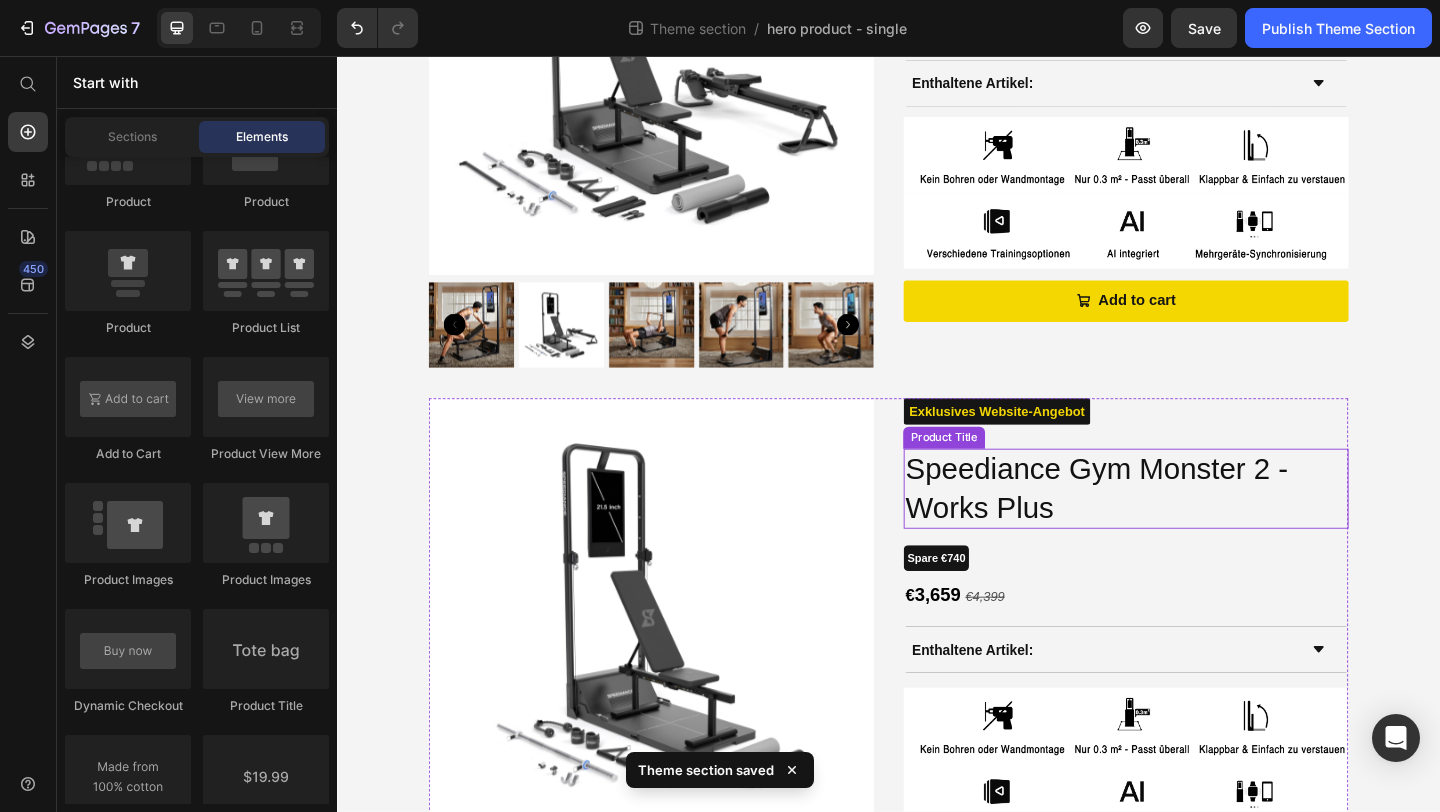 scroll, scrollTop: 534, scrollLeft: 0, axis: vertical 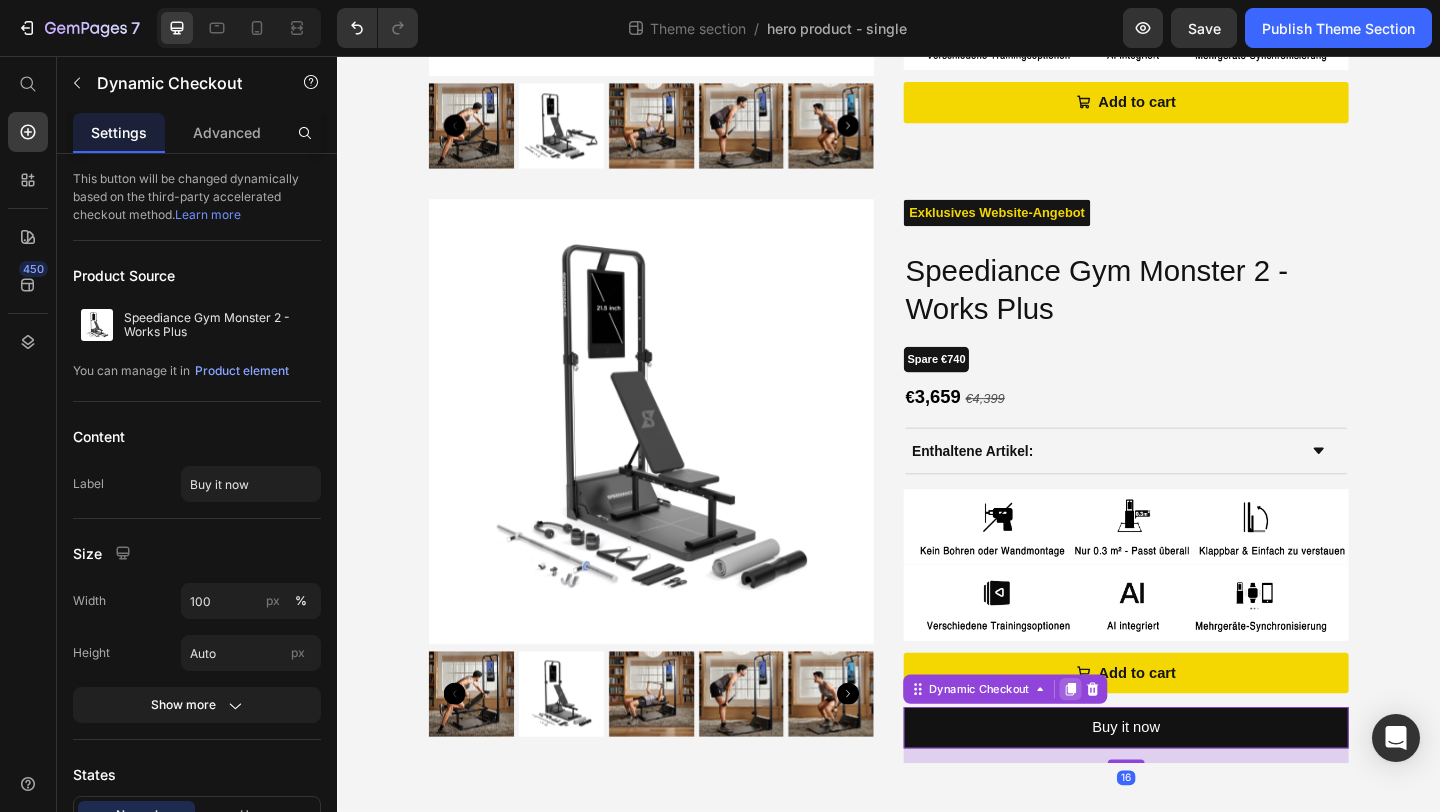 click 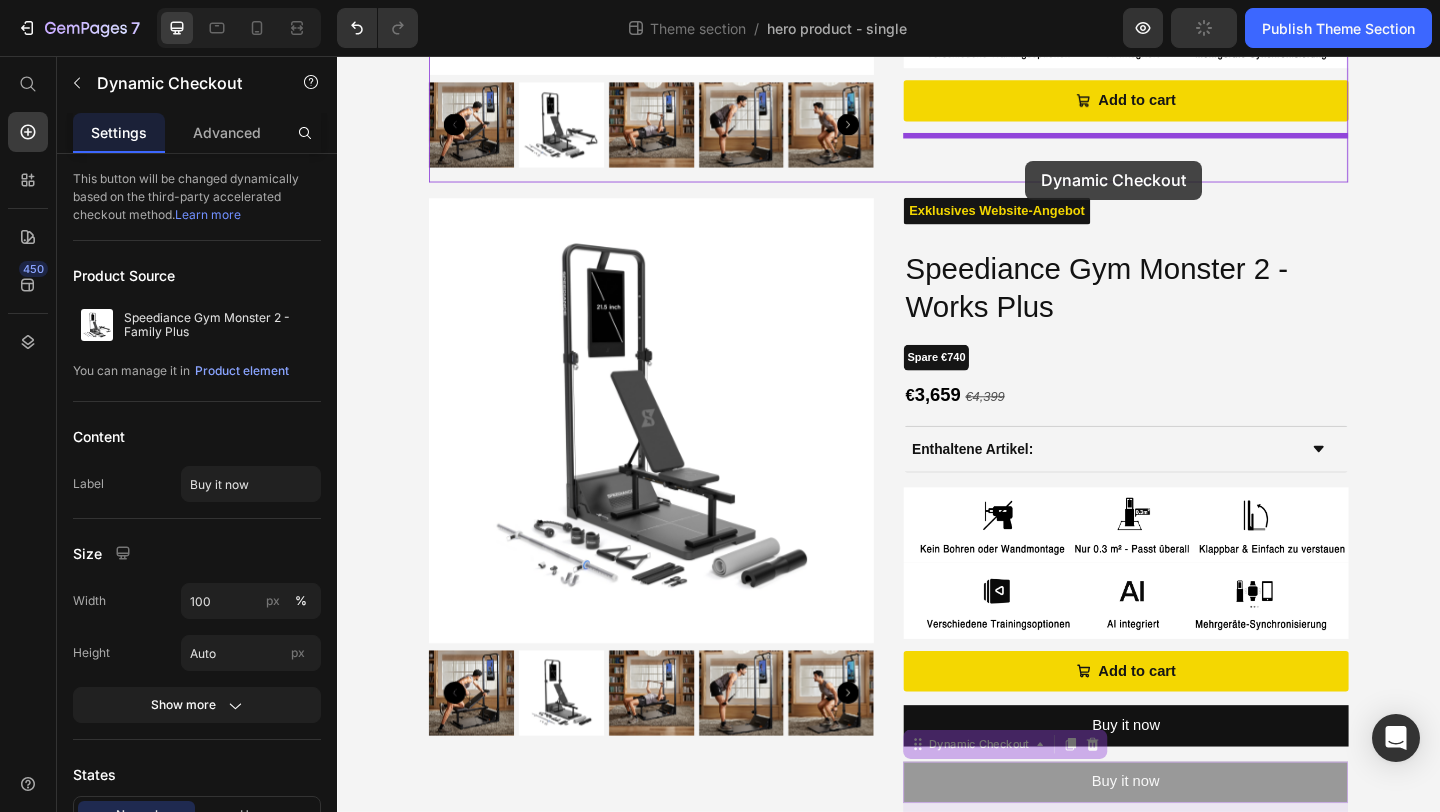 drag, startPoint x: 1098, startPoint y: 844, endPoint x: 1085, endPoint y: 171, distance: 673.12555 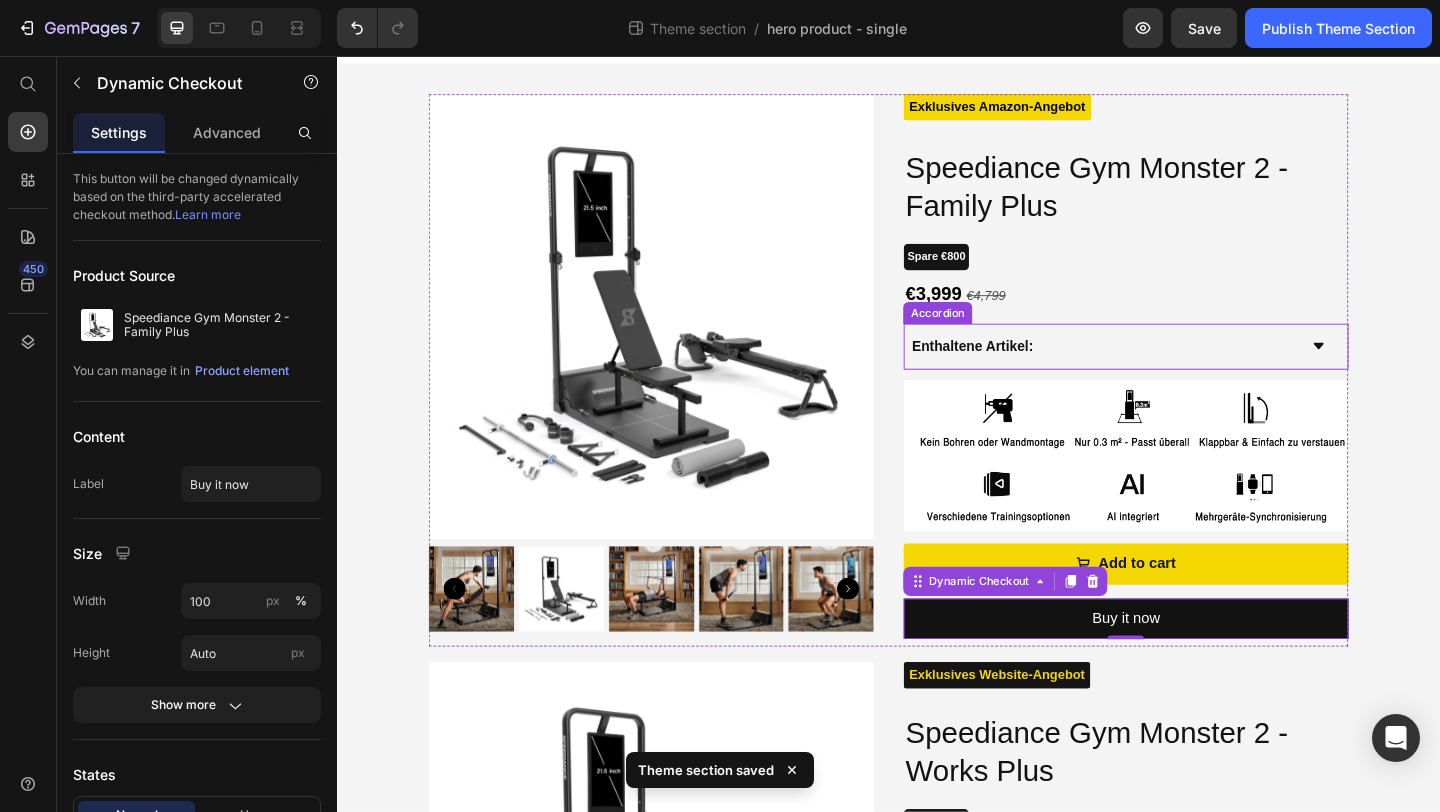 scroll, scrollTop: 0, scrollLeft: 0, axis: both 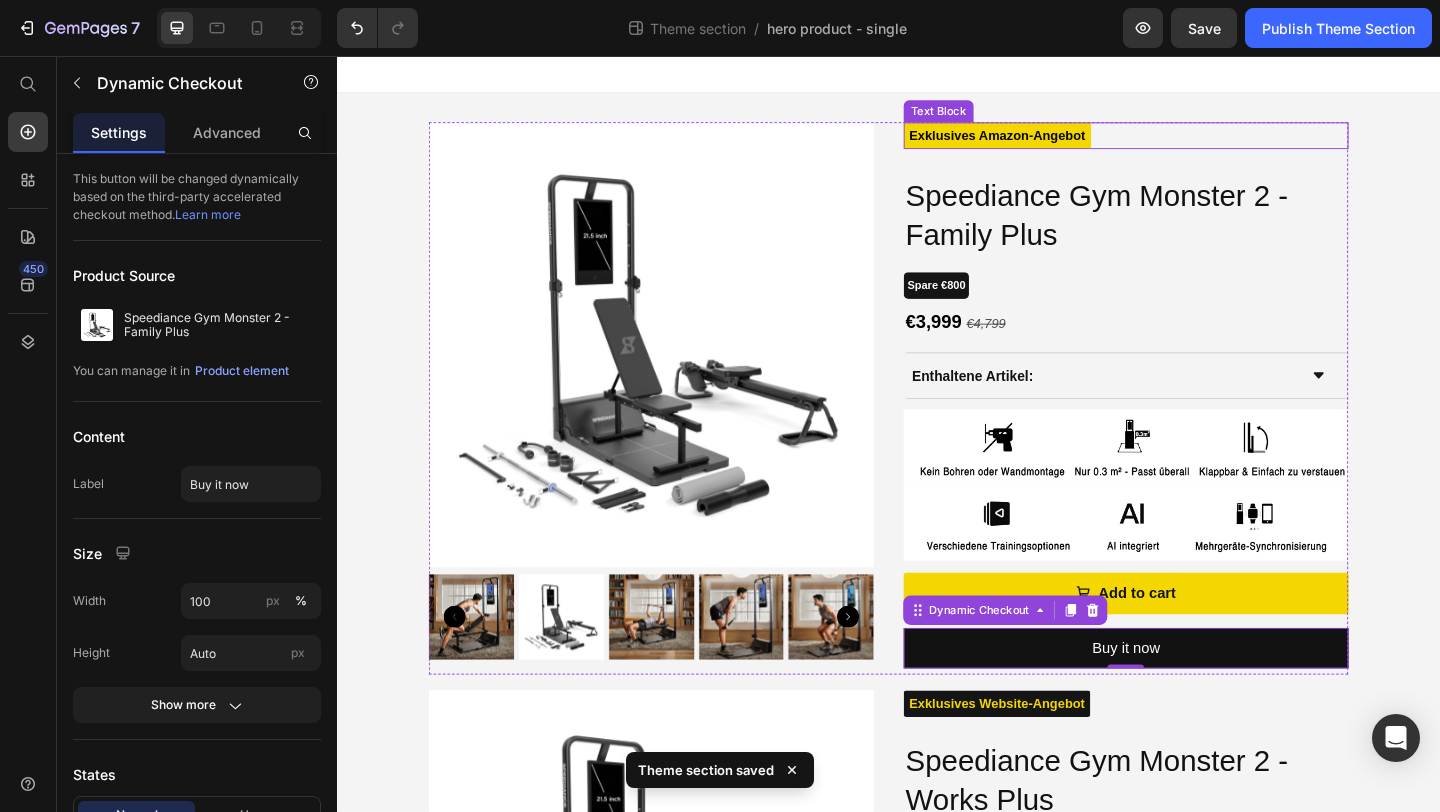click on "Exklusives Amazon-Angebot" at bounding box center [1055, 142] 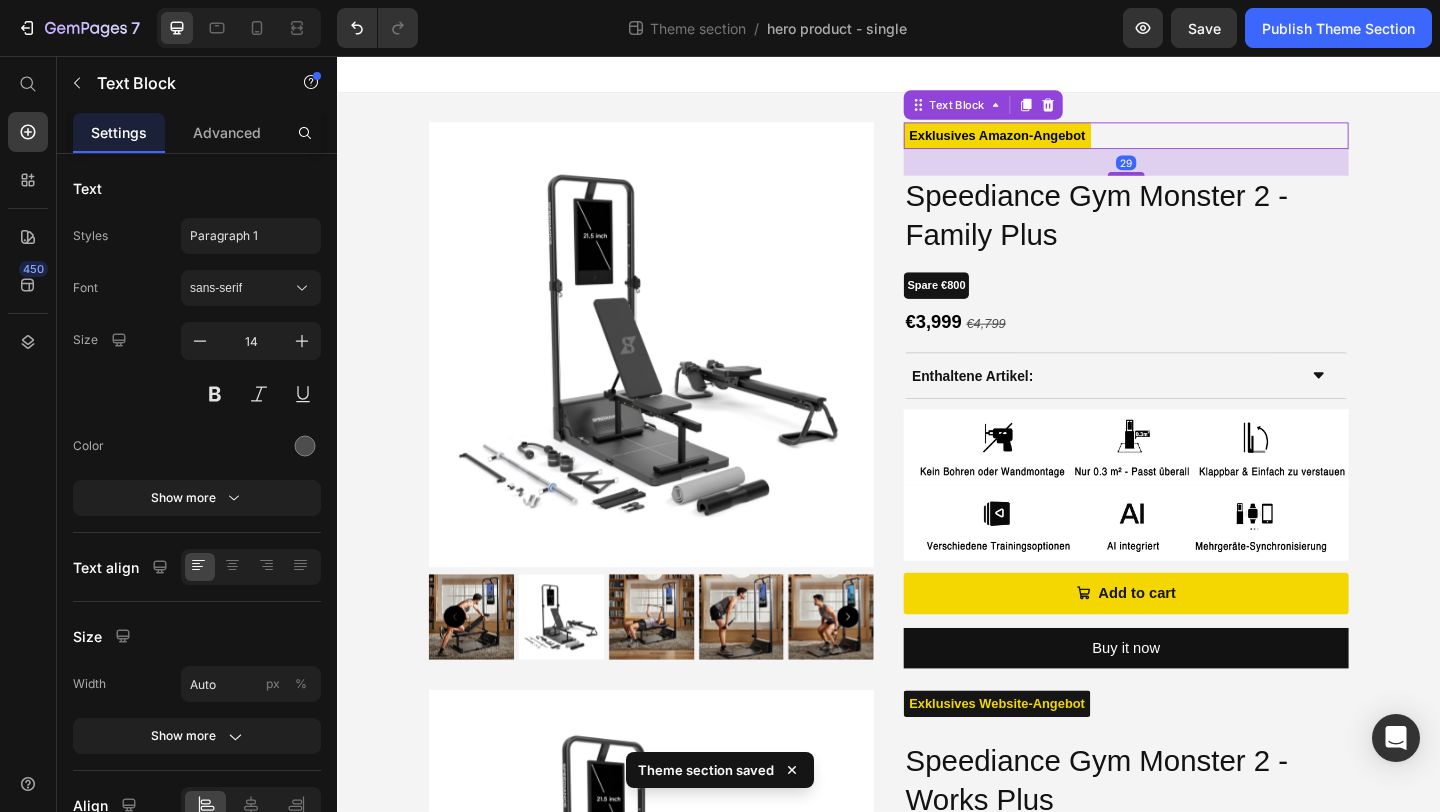 click on "Exklusives Amazon-Angebot" at bounding box center (1055, 142) 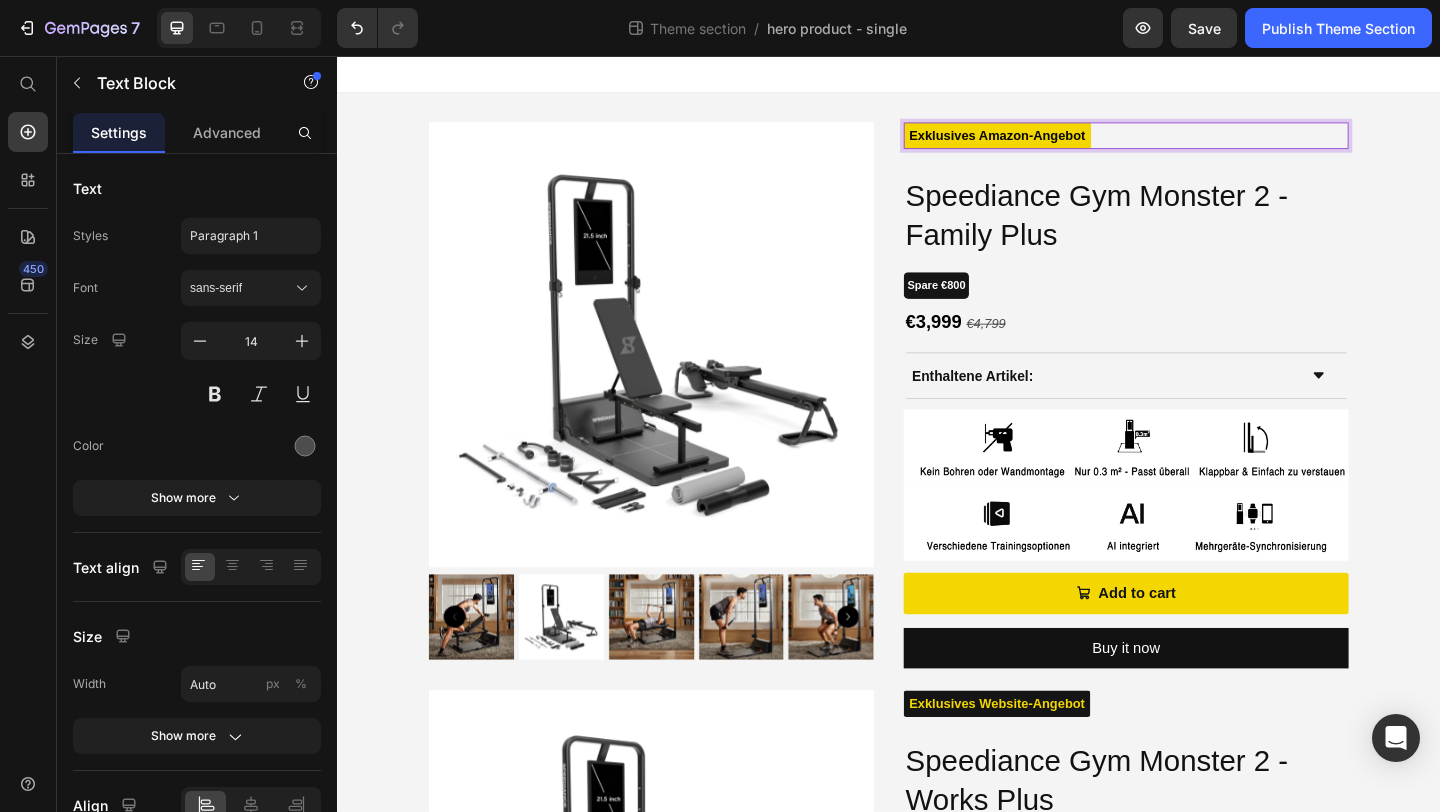 click on "Exklusives Amazon-Angebot" at bounding box center (1055, 142) 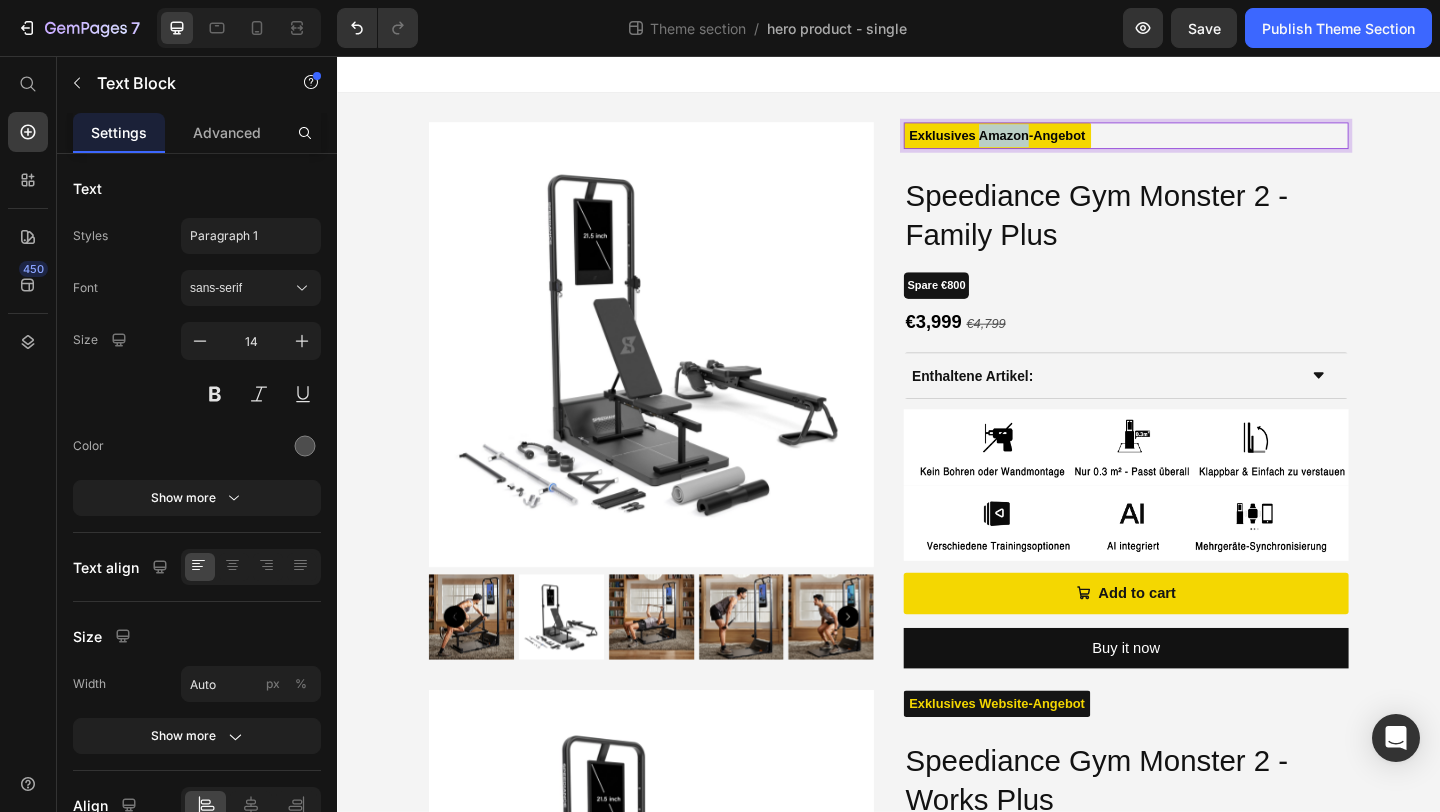 click on "Exklusives Amazon-Angebot" at bounding box center (1055, 142) 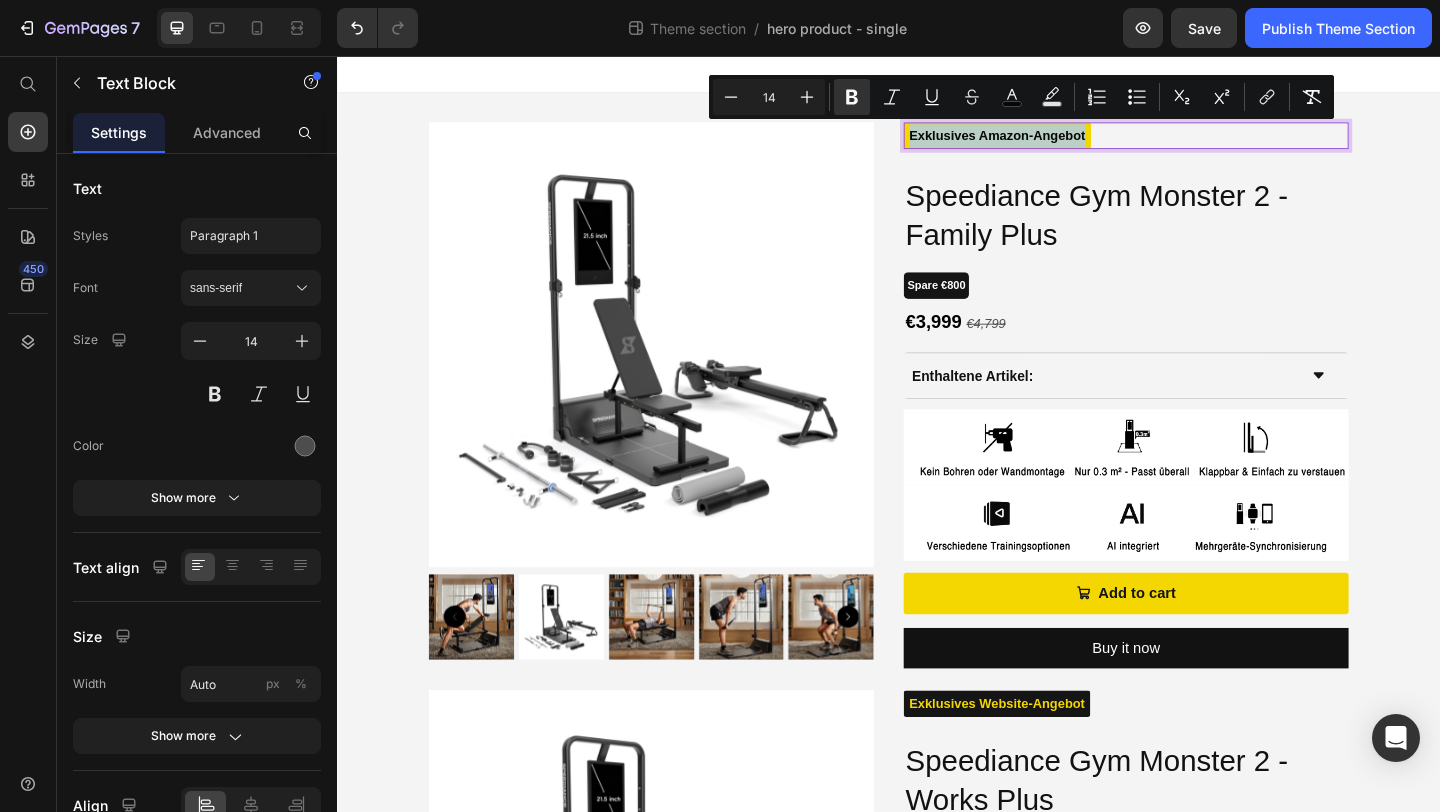 drag, startPoint x: 1152, startPoint y: 143, endPoint x: 957, endPoint y: 144, distance: 195.00256 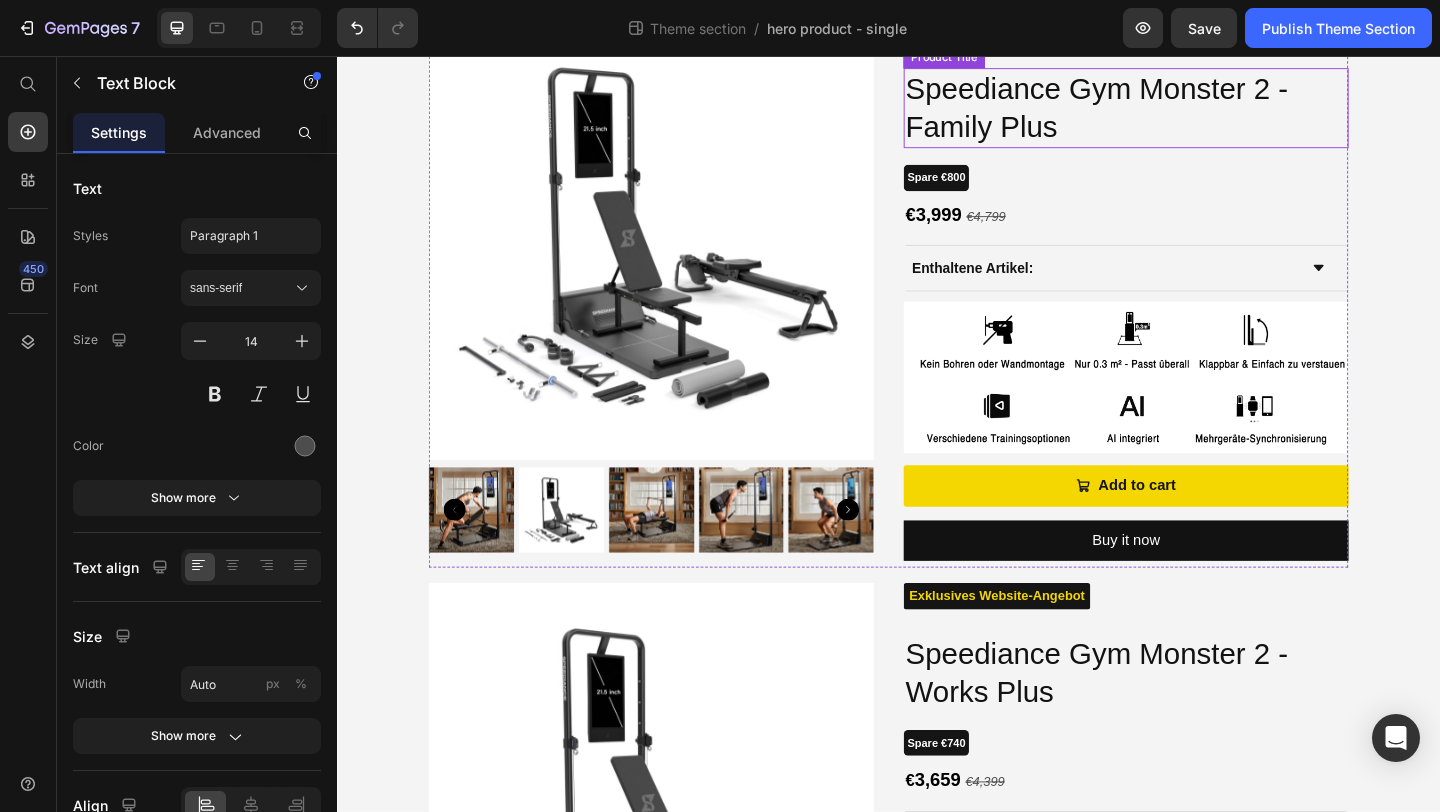 scroll, scrollTop: 0, scrollLeft: 0, axis: both 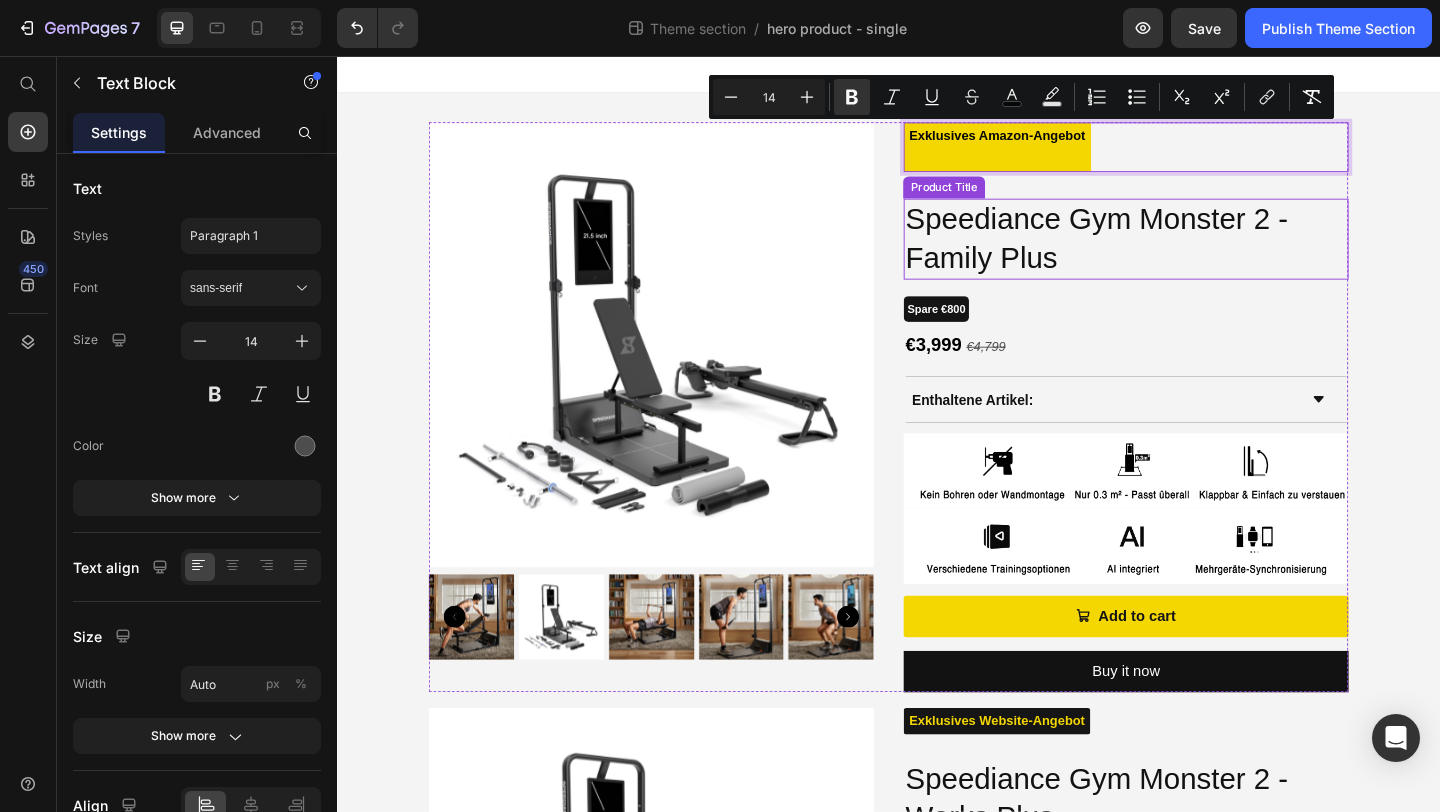click on "Speediance Gym Monster 2 - Family Plus" at bounding box center (1195, 254) 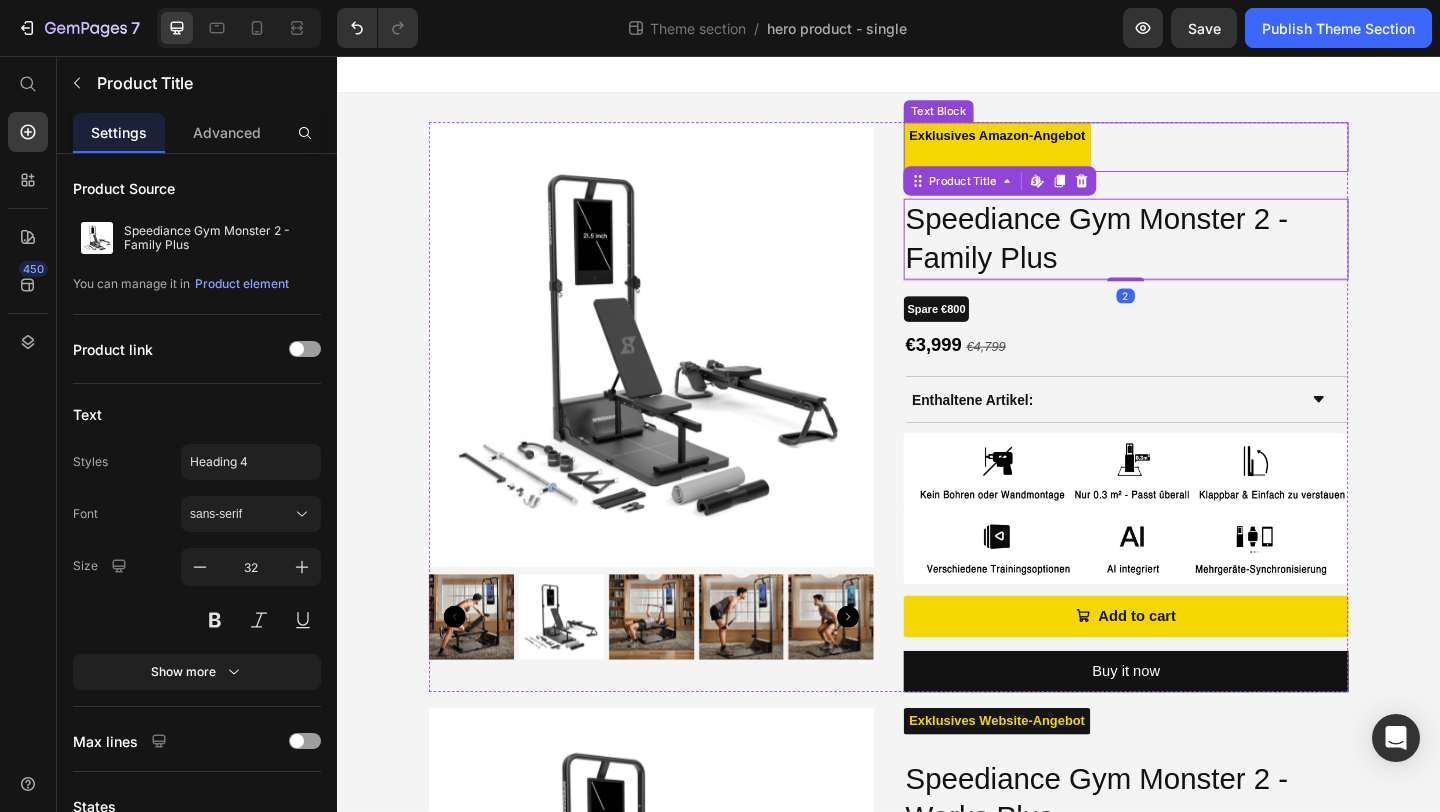 click on "Exklusives Amazon-Angebot" at bounding box center (1055, 142) 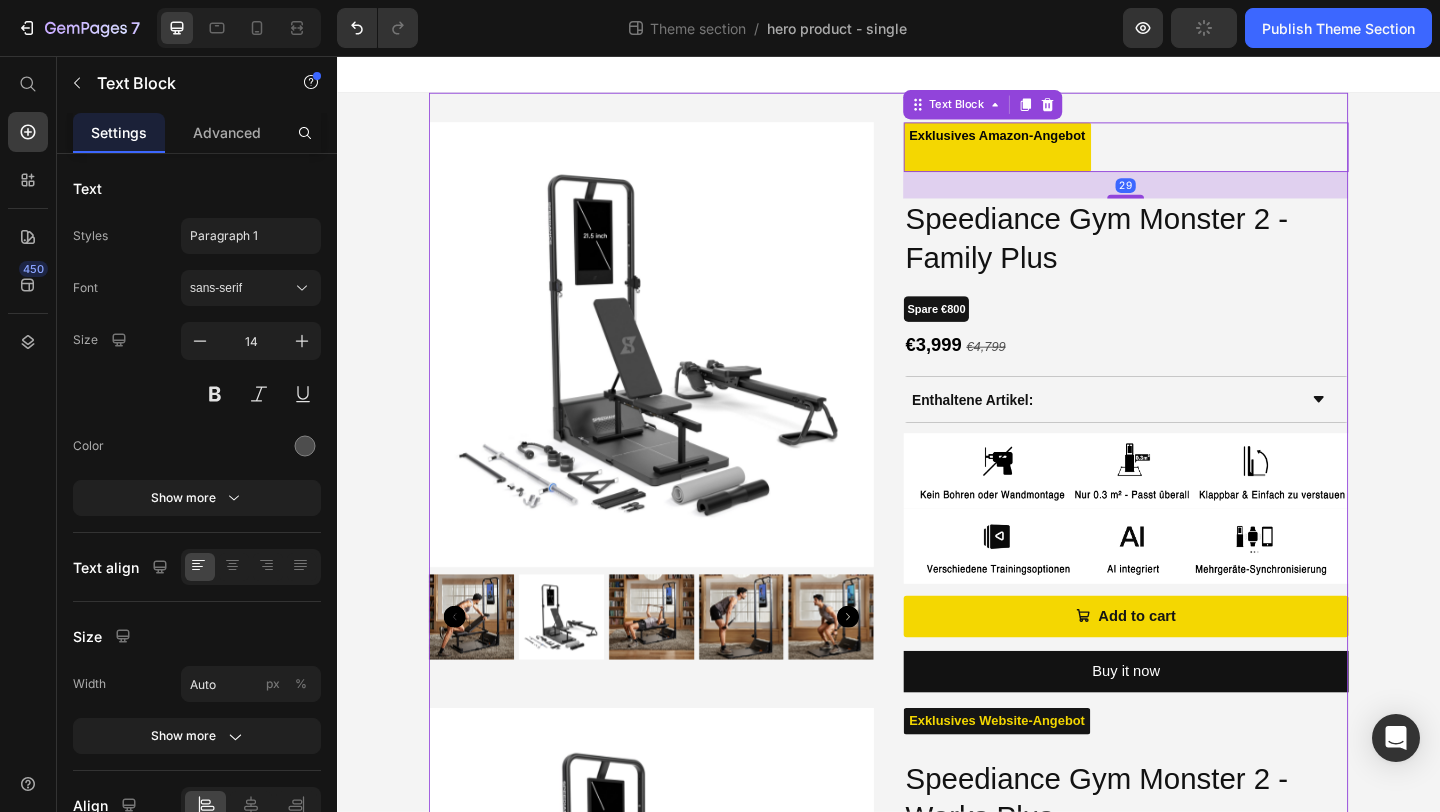 click on "Product Images Exklusives Amazon-Angebot Text Block   29 Speediance Gym Monster 2 - Family Plus Product Title Product Description Spare €800 Text Block €3,999   €4,799 Text Block
Enthaltene Artikel: Accordion Image Image
Add to cart Add to Cart Buy it now Dynamic Checkout Product
Product Images Exklusives Website-Angebot Text Block Speediance Gym Monster 2 - Works Plus Product Title Product Description Spare €740 Text Block € 3,659   €4,399 Text Block
Enthaltene Artikel: Accordion Image Image
Add to cart Add to Cart Buy it now Dynamic Checkout Product" at bounding box center (937, 757) 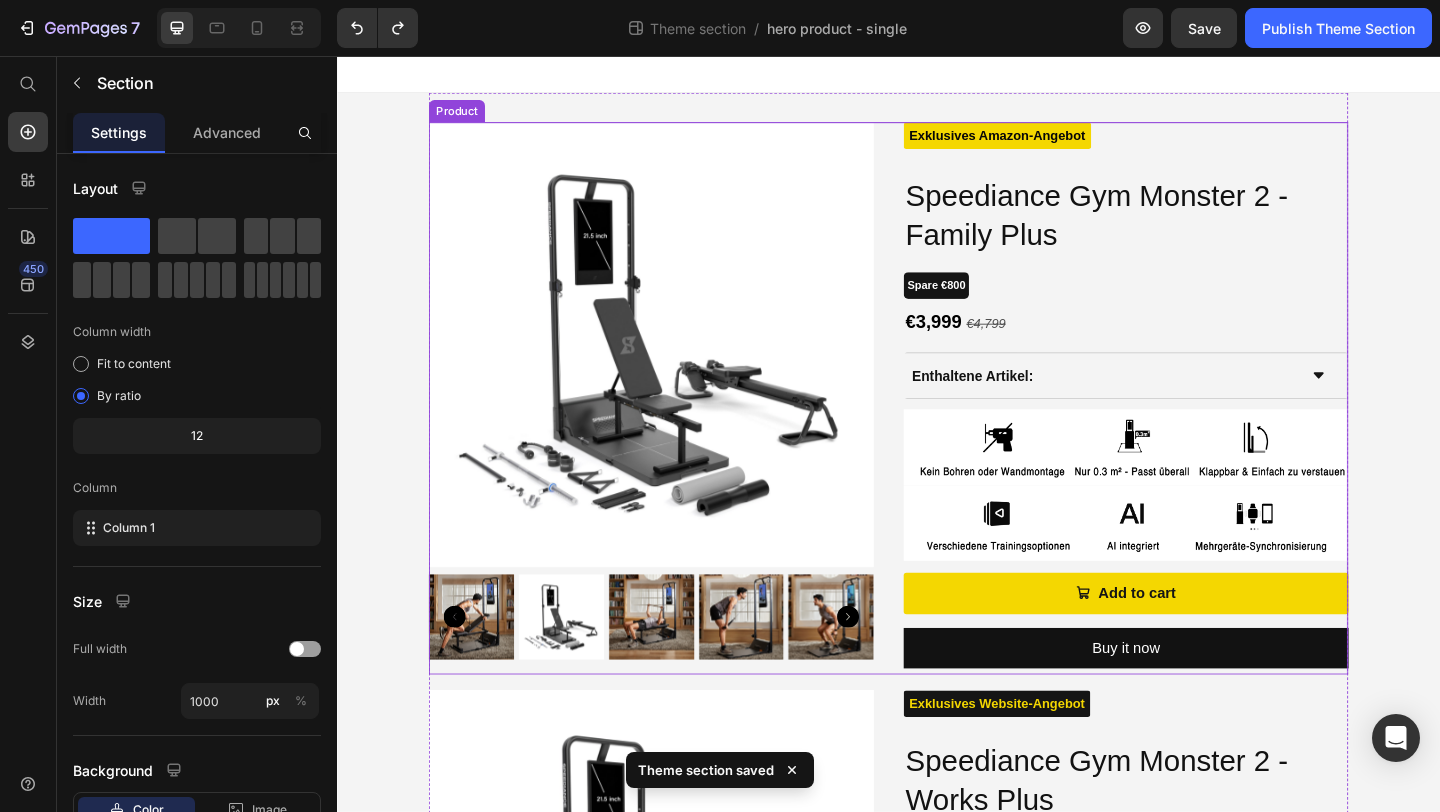 click on "Exklusives Amazon-Angebot" at bounding box center (1055, 142) 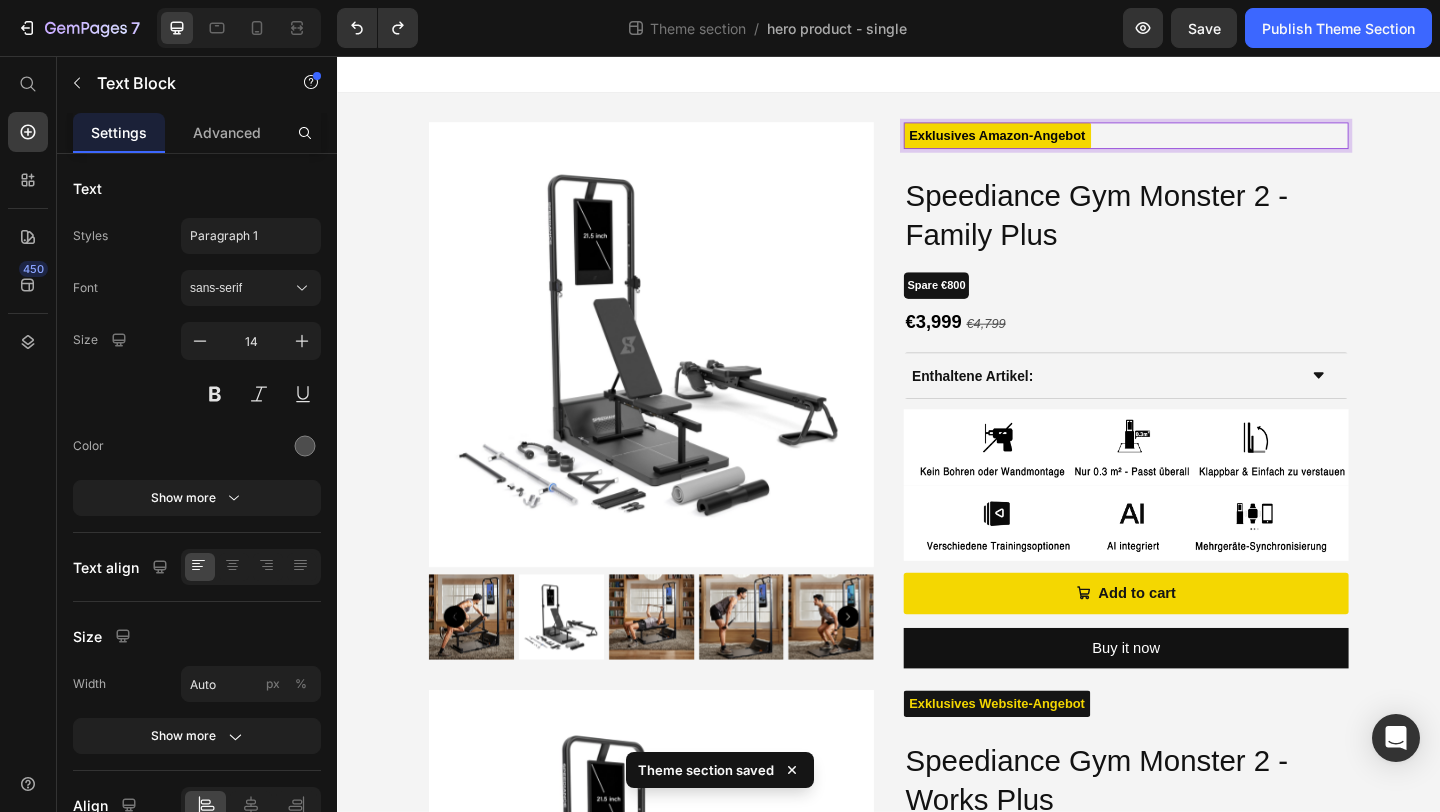 click on "Exklusives Amazon-Angebot" at bounding box center (1055, 142) 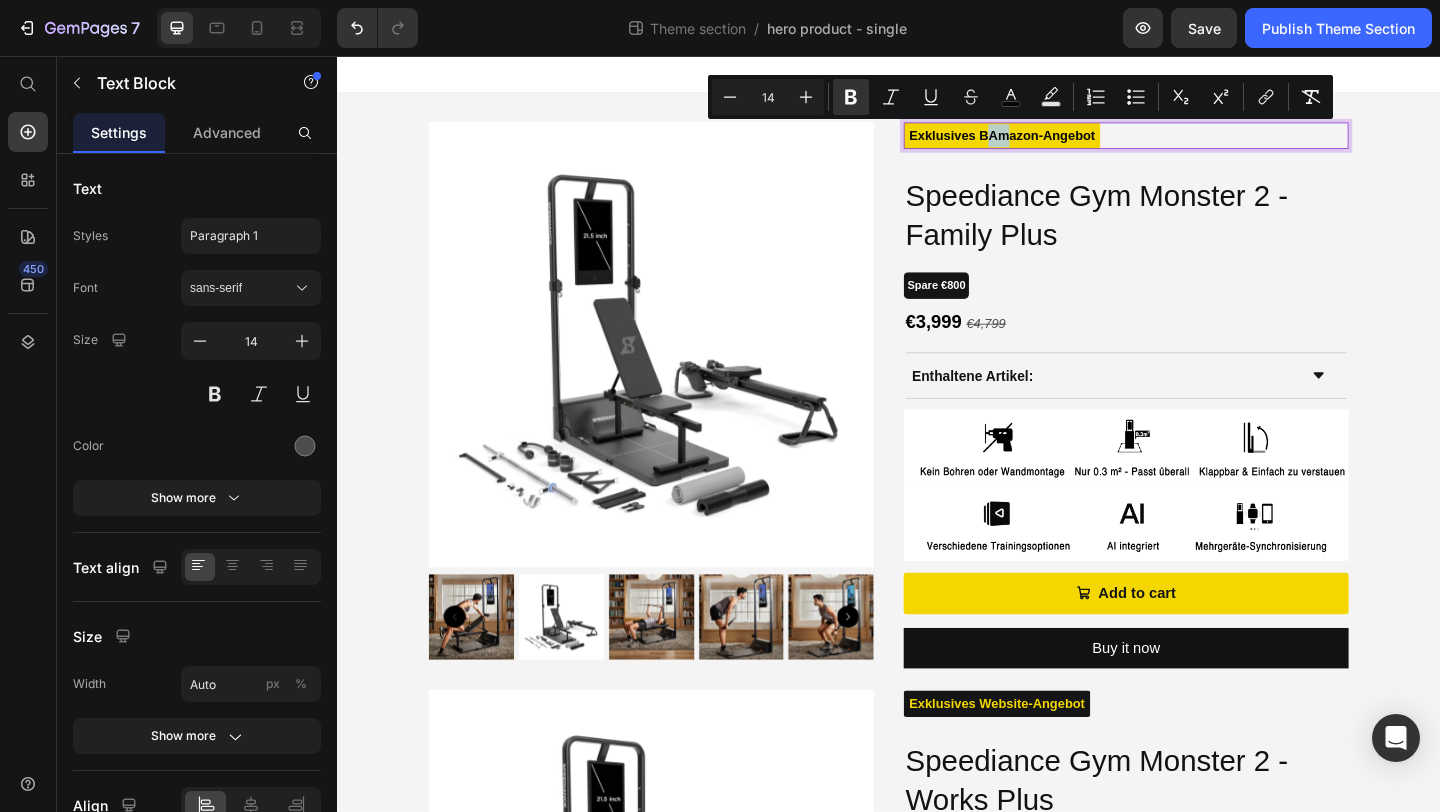 click on "Exklusives BAmazon-Angebot" at bounding box center (1060, 142) 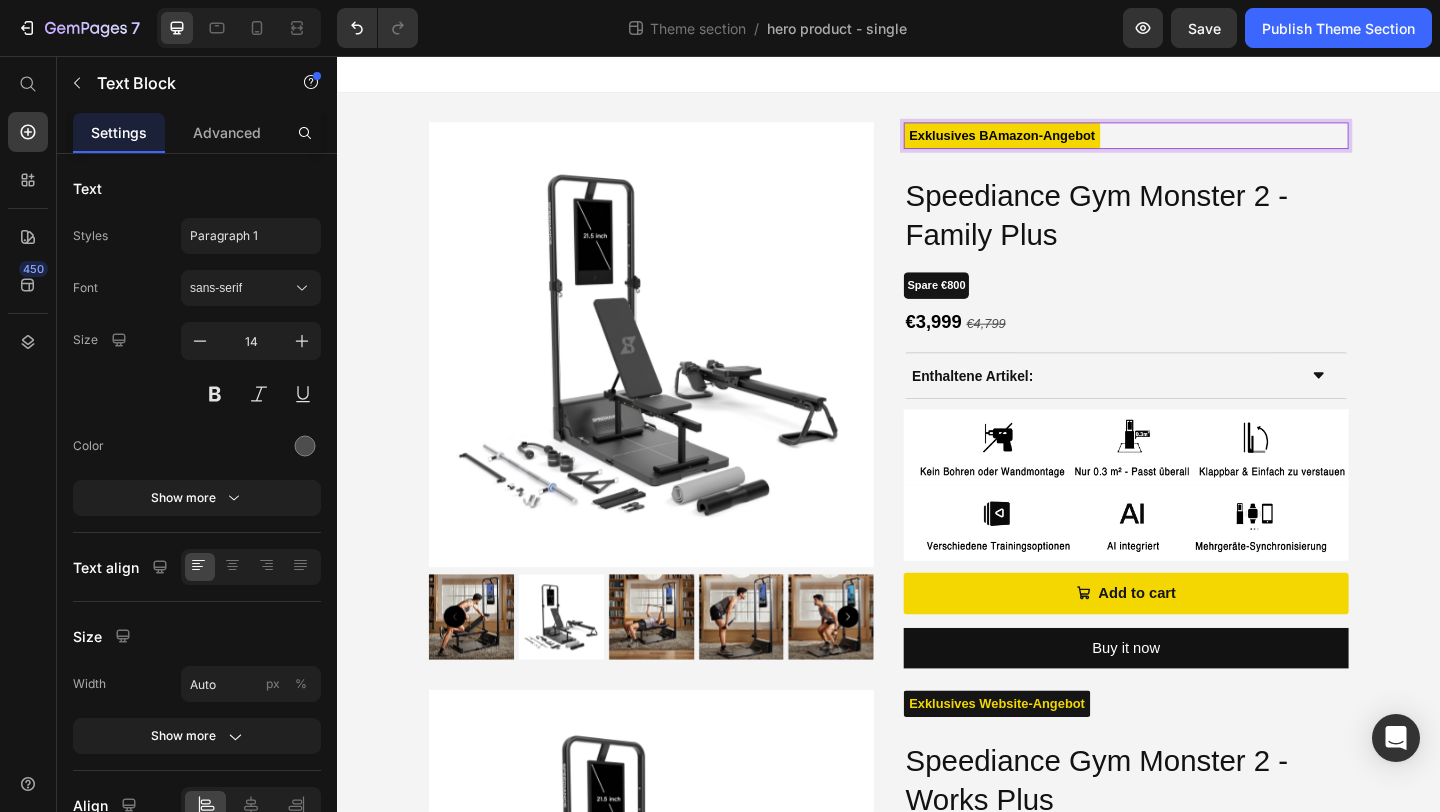 click on "Exklusives BAmazon-Angebot" at bounding box center (1060, 142) 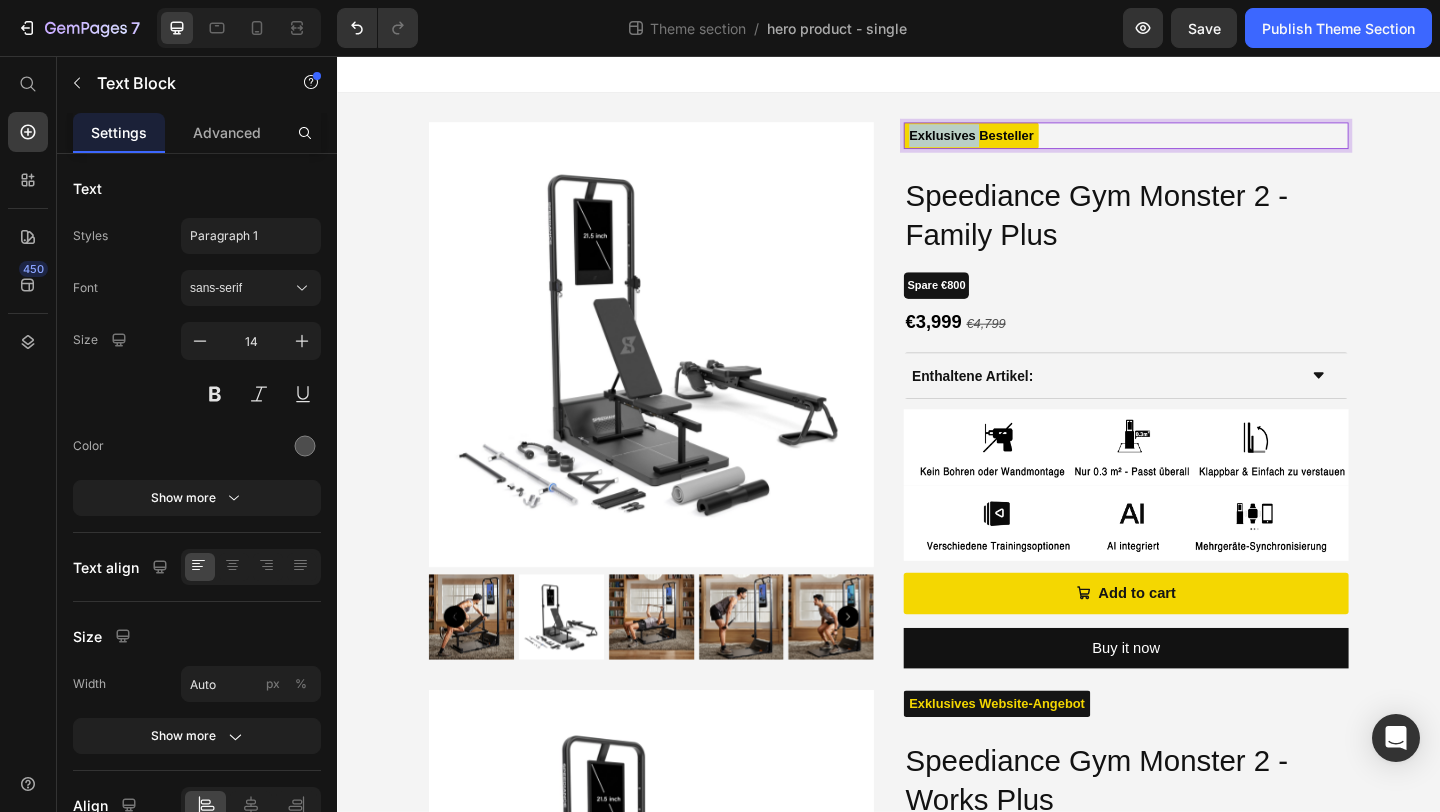drag, startPoint x: 1033, startPoint y: 145, endPoint x: 938, endPoint y: 151, distance: 95.189285 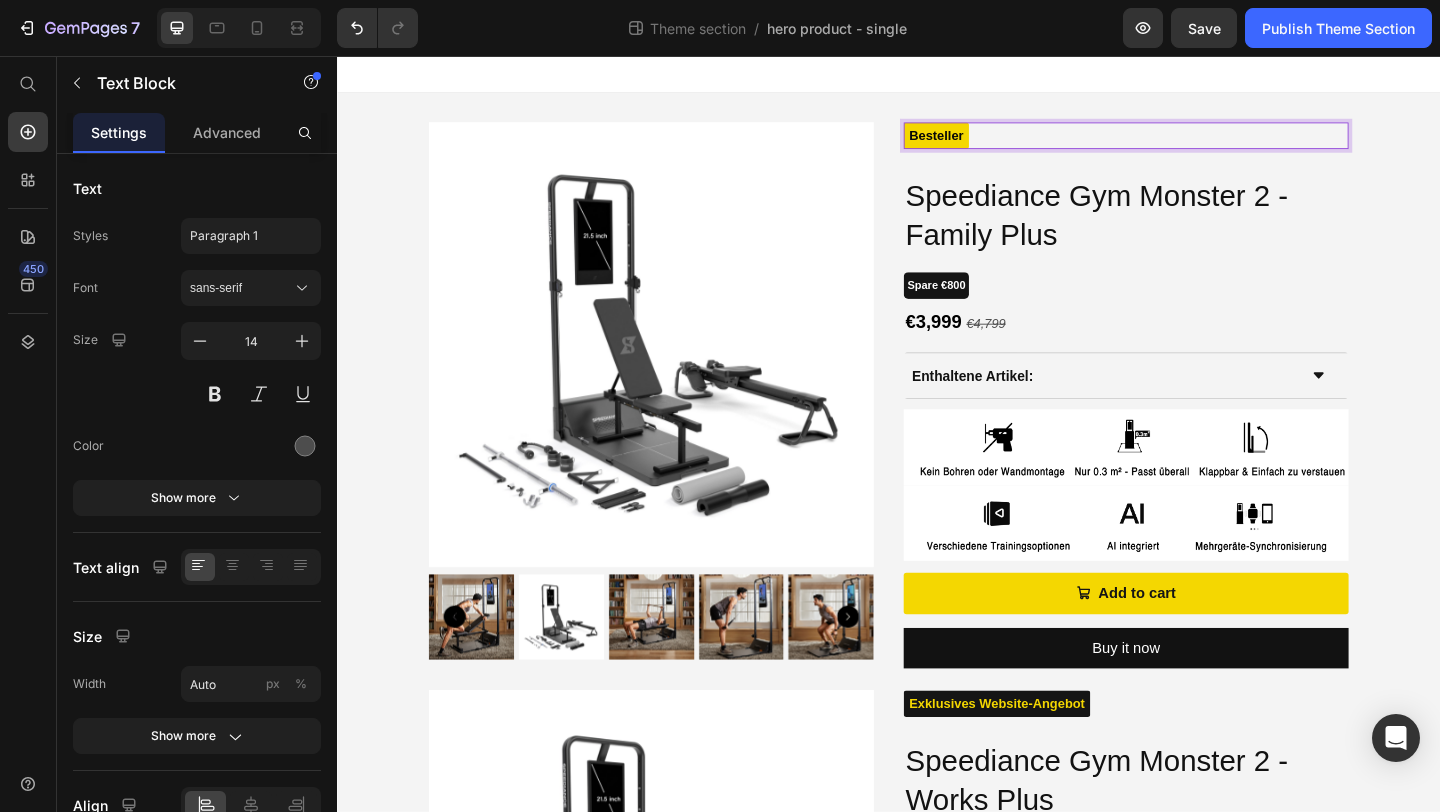 click on "Besteller" at bounding box center [988, 142] 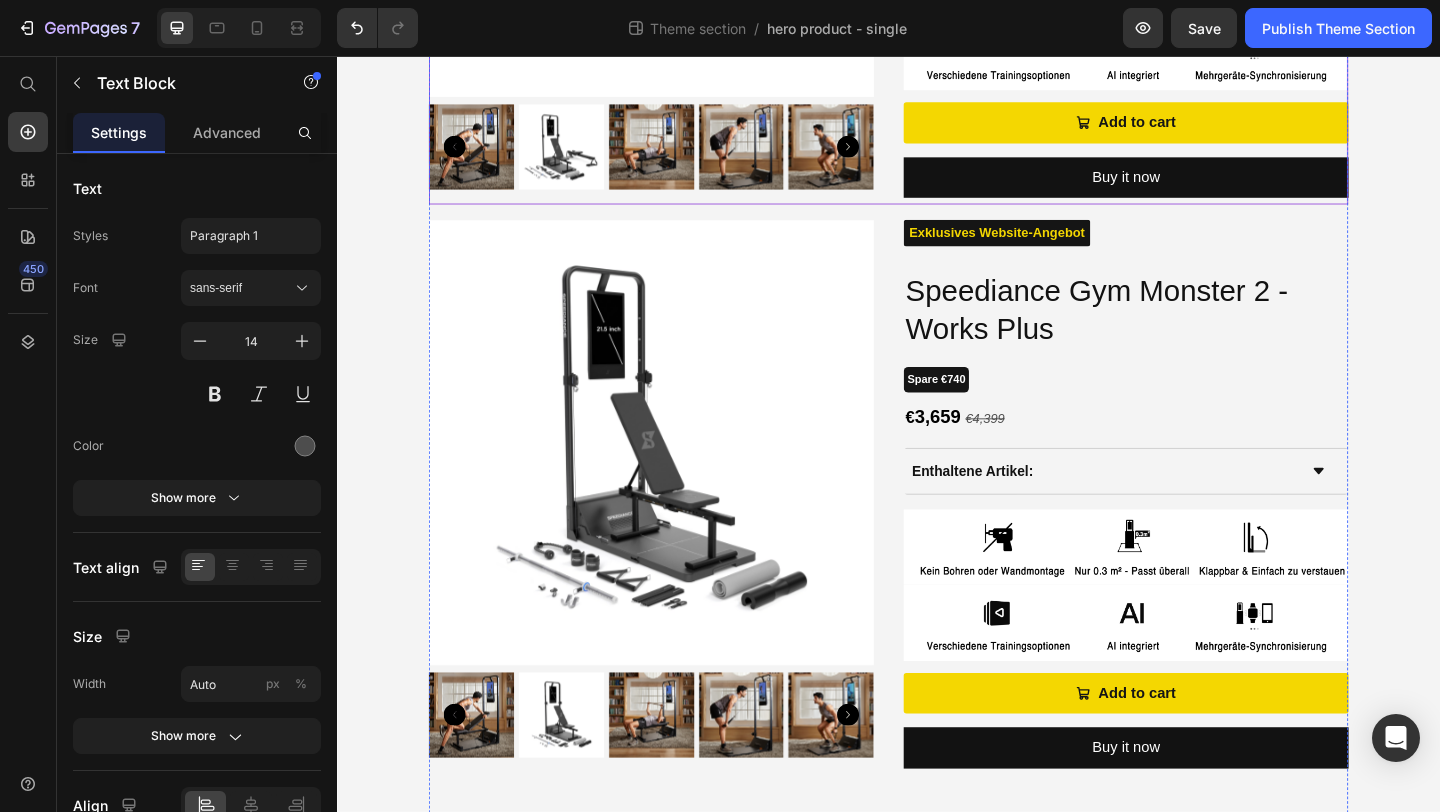 scroll, scrollTop: 514, scrollLeft: 0, axis: vertical 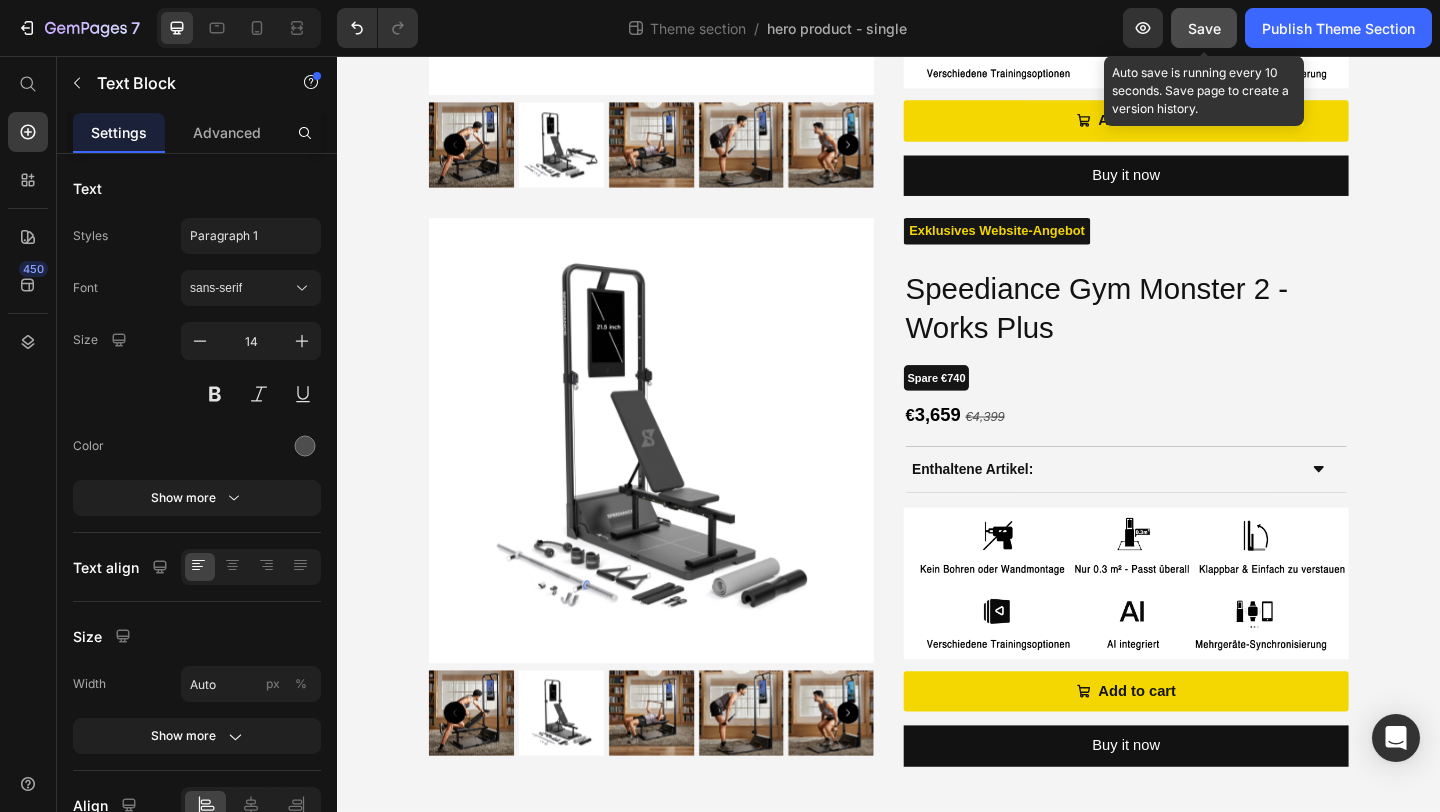 click on "Save" 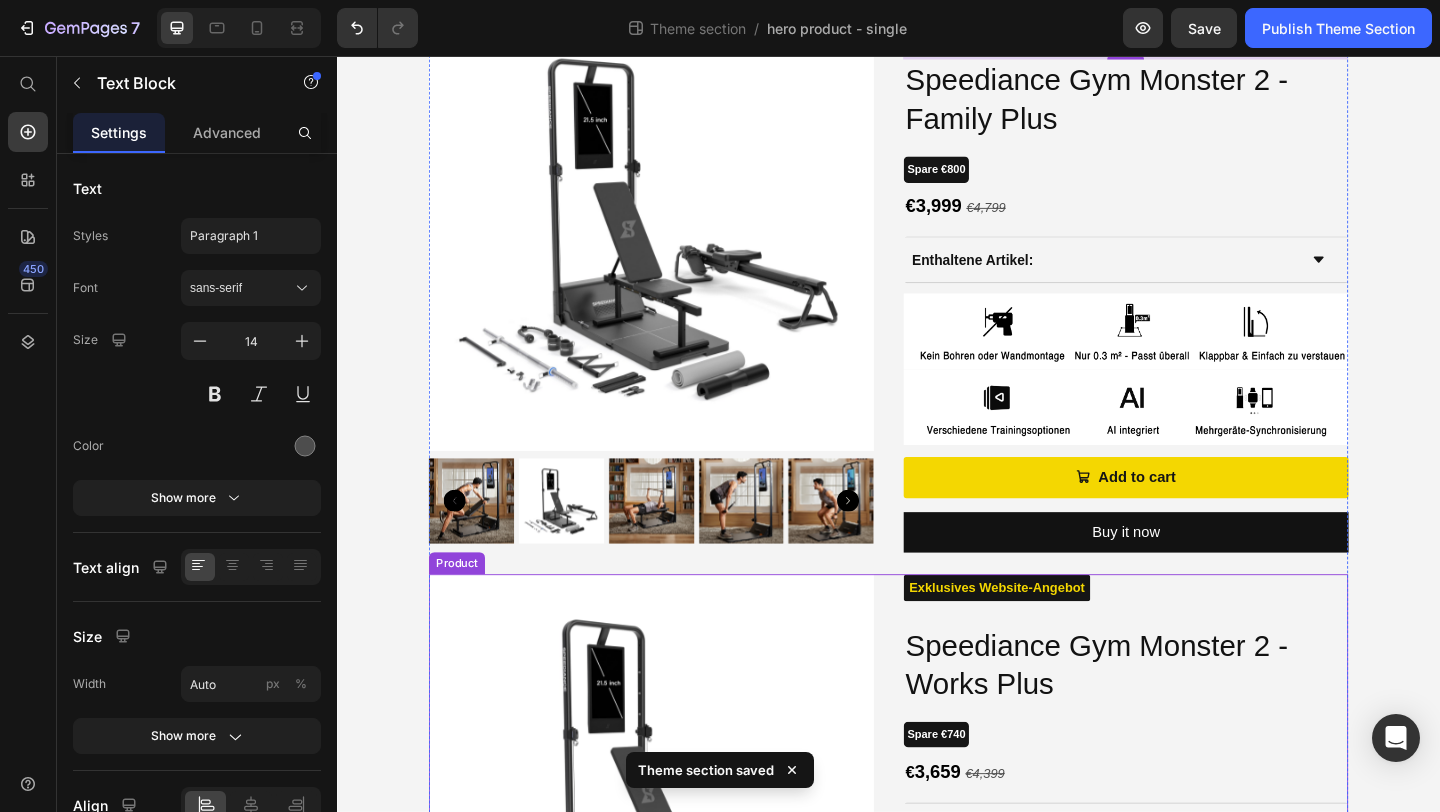 scroll, scrollTop: 56, scrollLeft: 0, axis: vertical 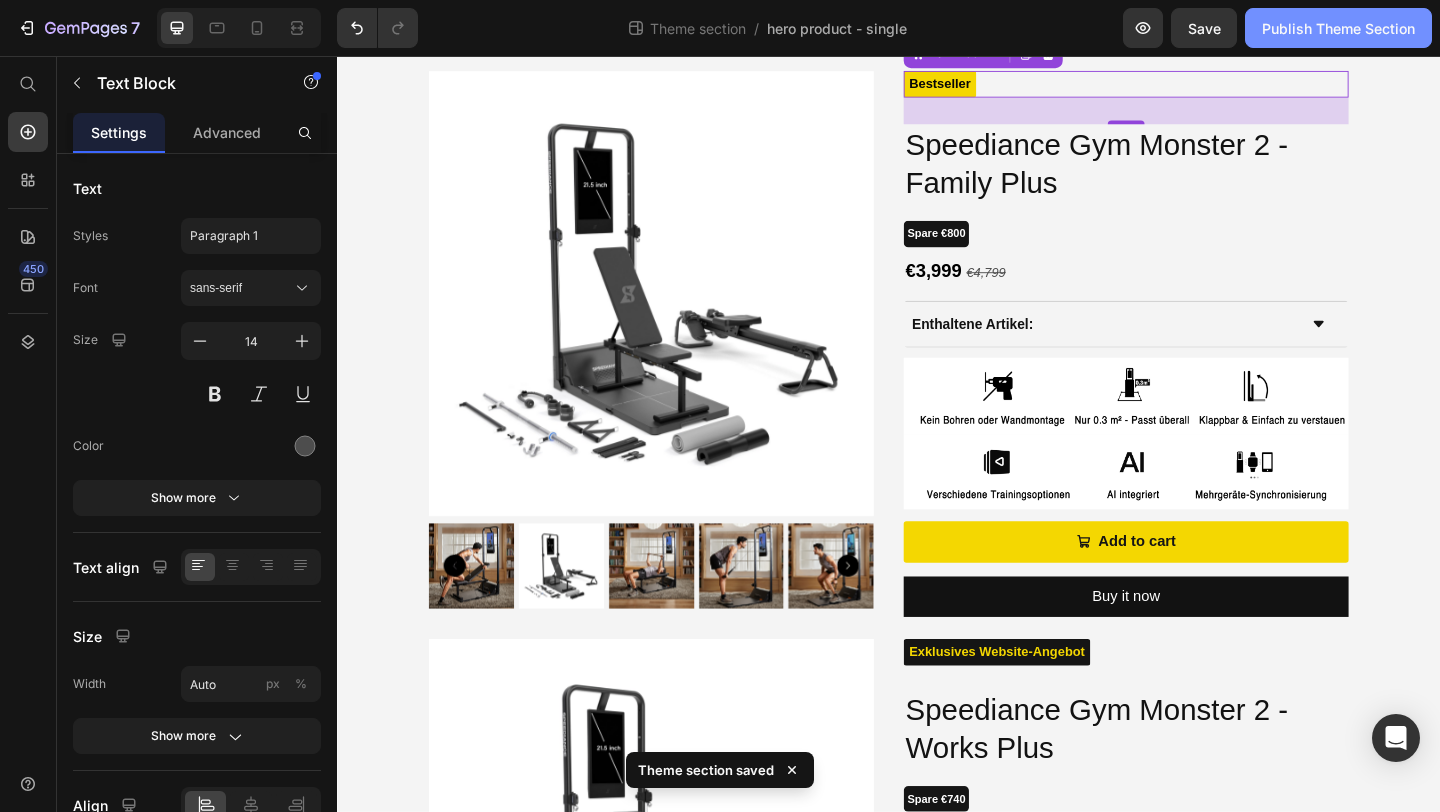 click on "Publish Theme Section" at bounding box center (1338, 28) 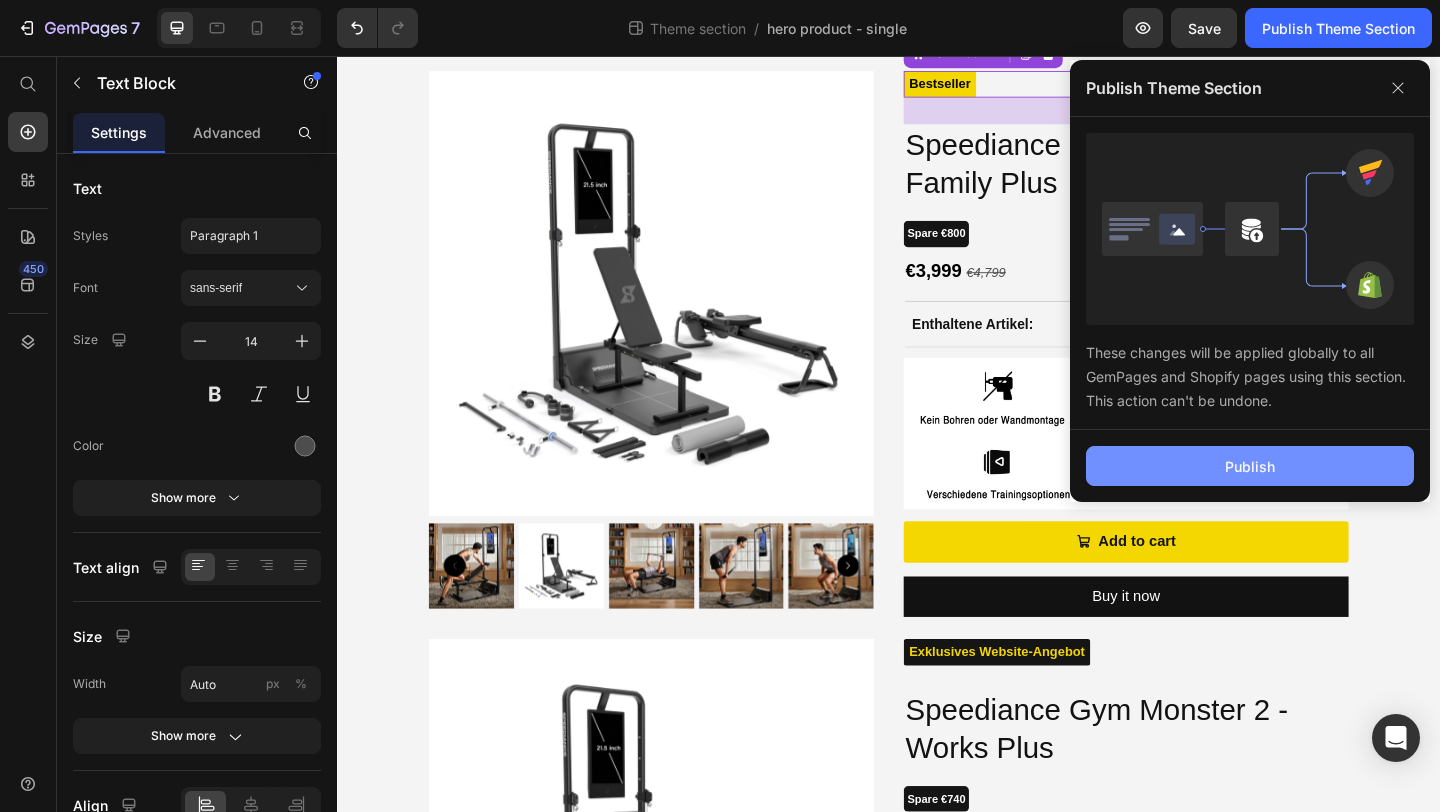 click on "Publish" 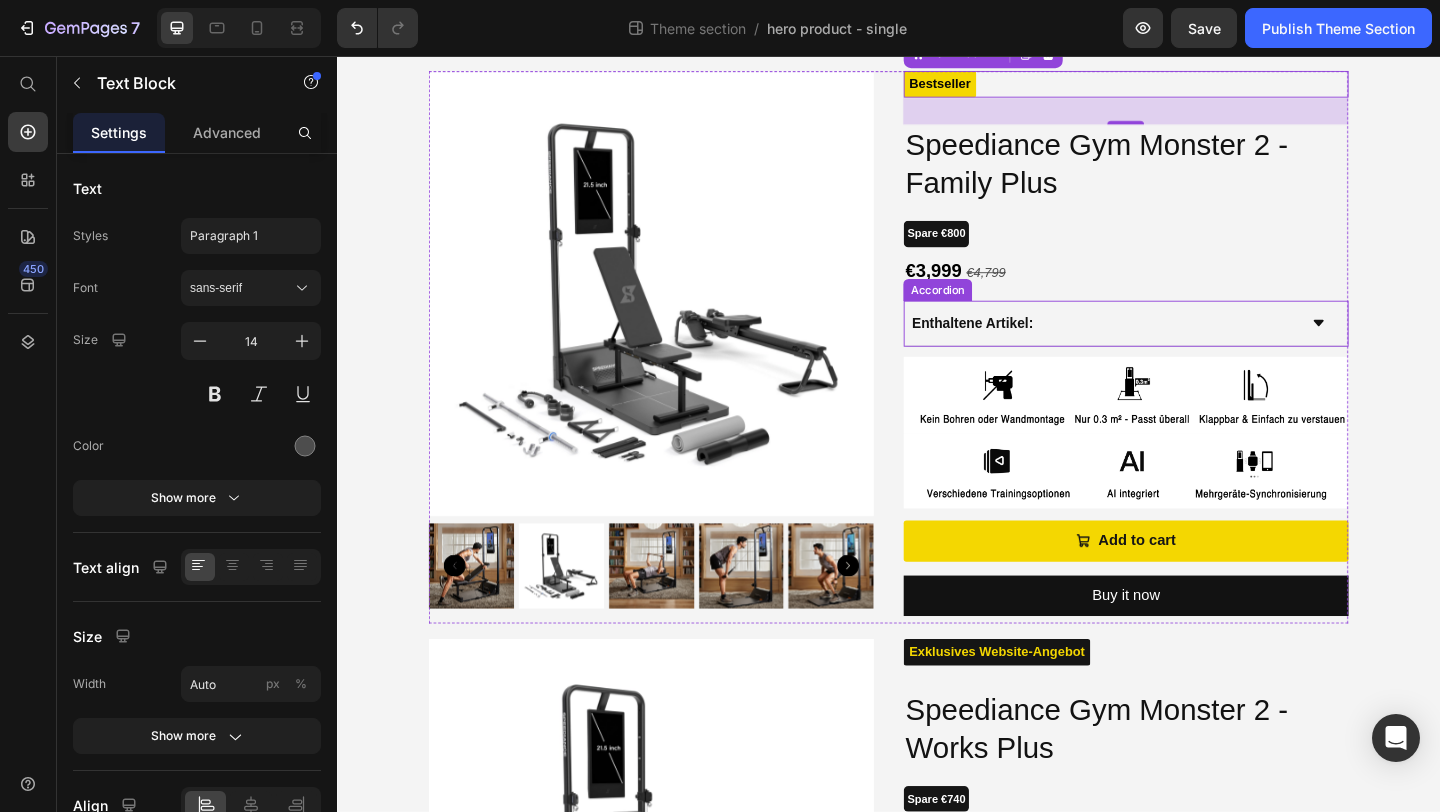 scroll, scrollTop: 0, scrollLeft: 0, axis: both 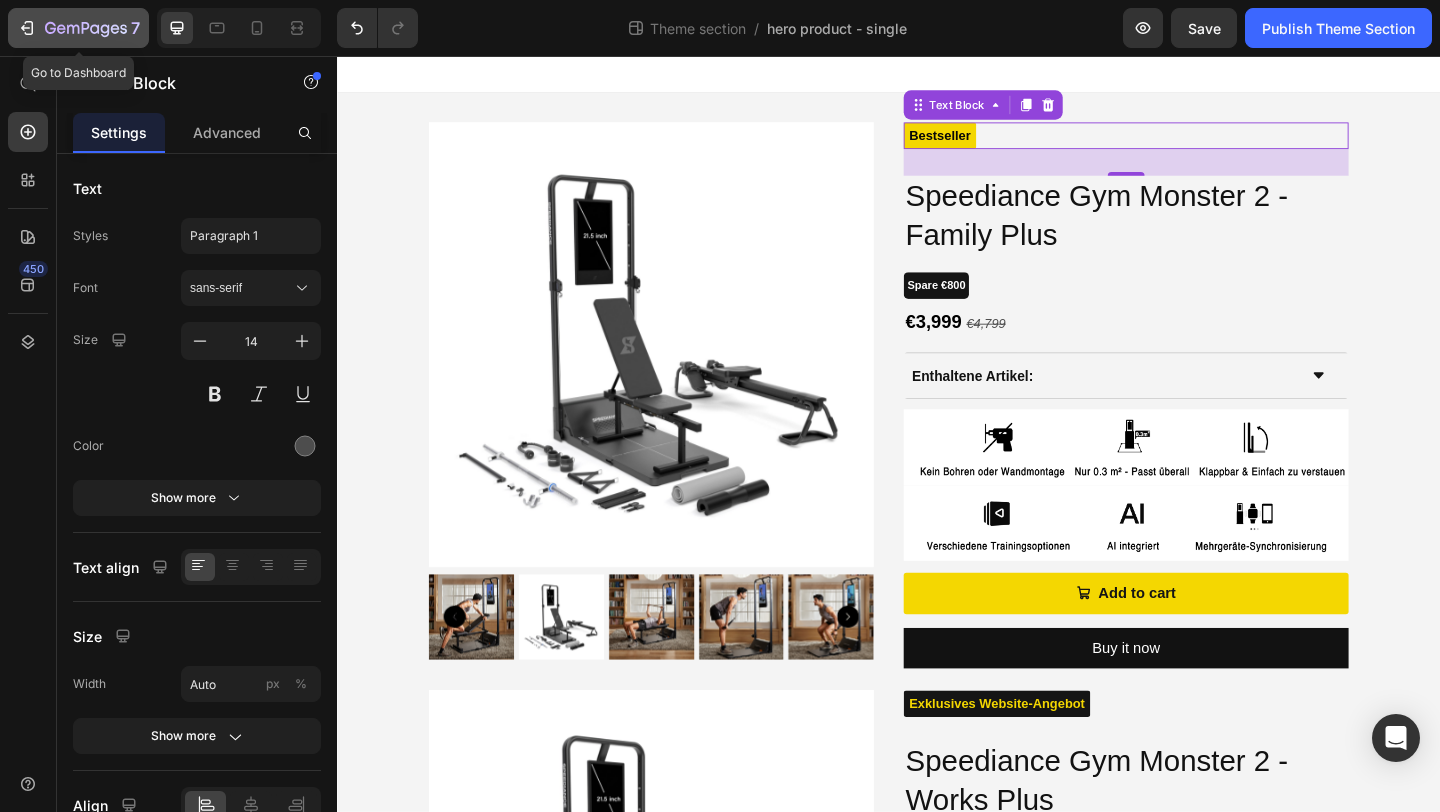 click 